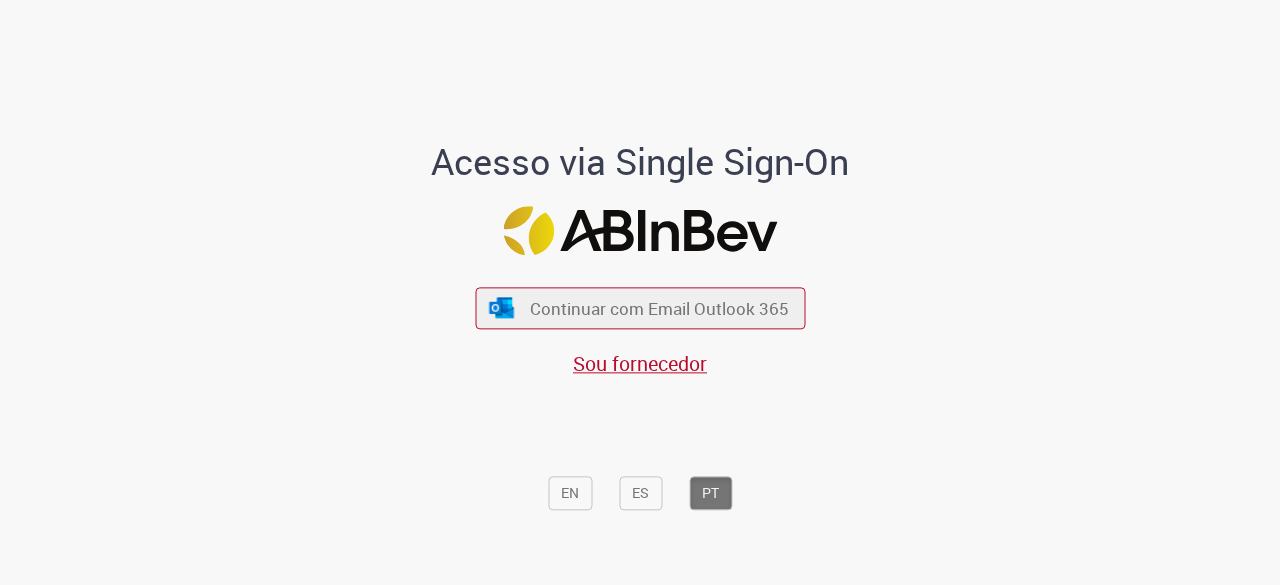 scroll, scrollTop: 0, scrollLeft: 0, axis: both 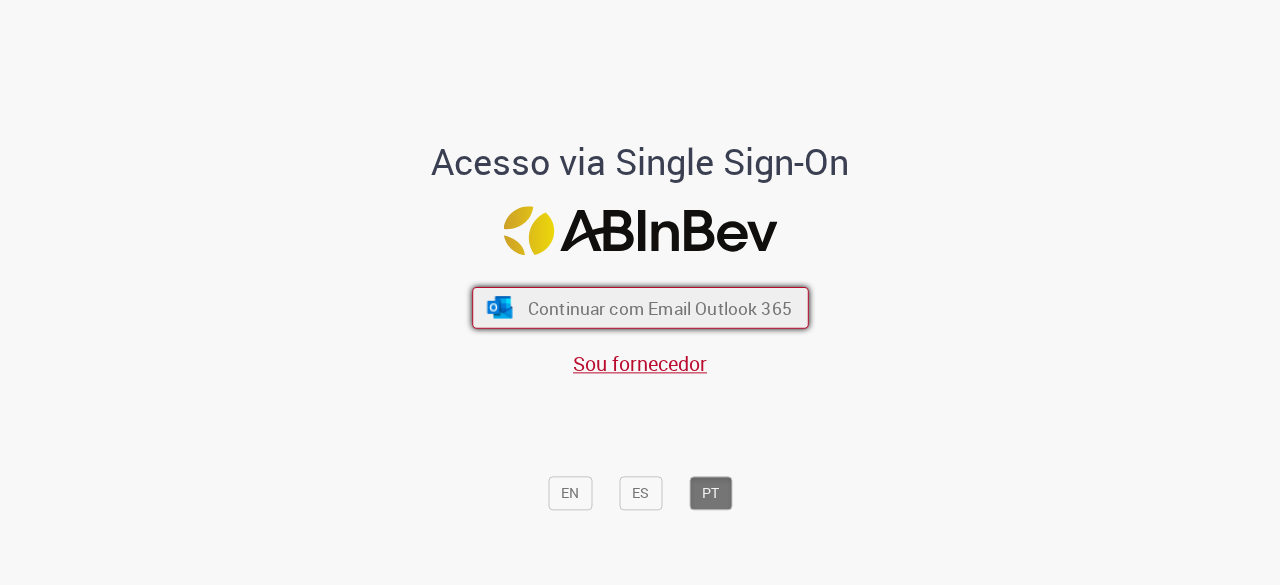 click on "Continuar com Email Outlook 365" at bounding box center [659, 308] 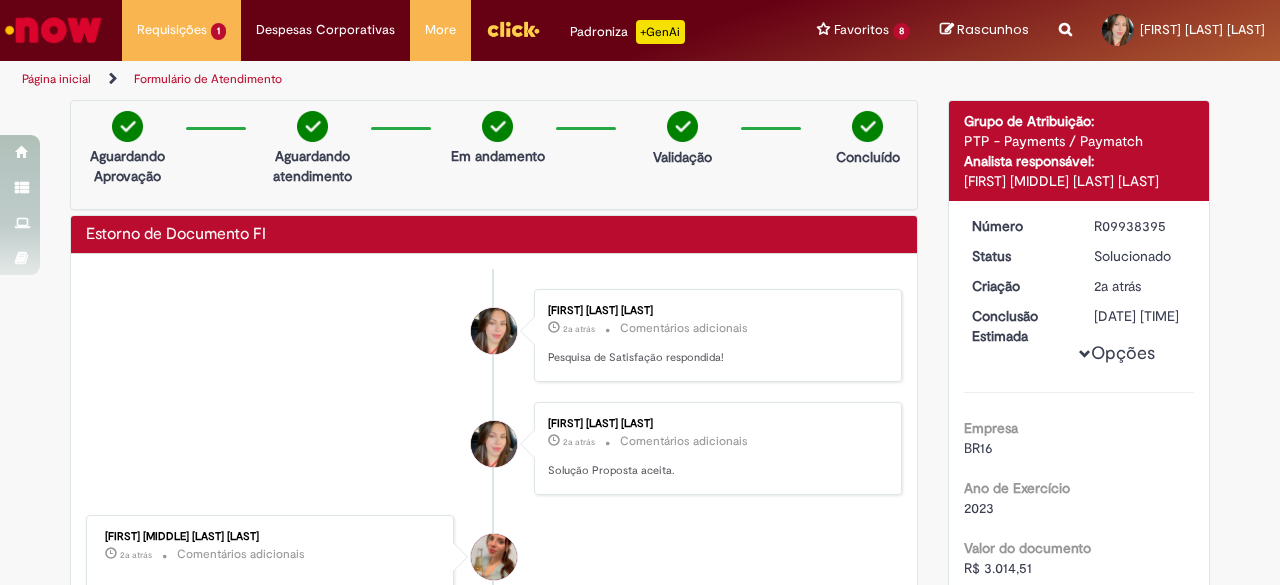 scroll, scrollTop: 0, scrollLeft: 0, axis: both 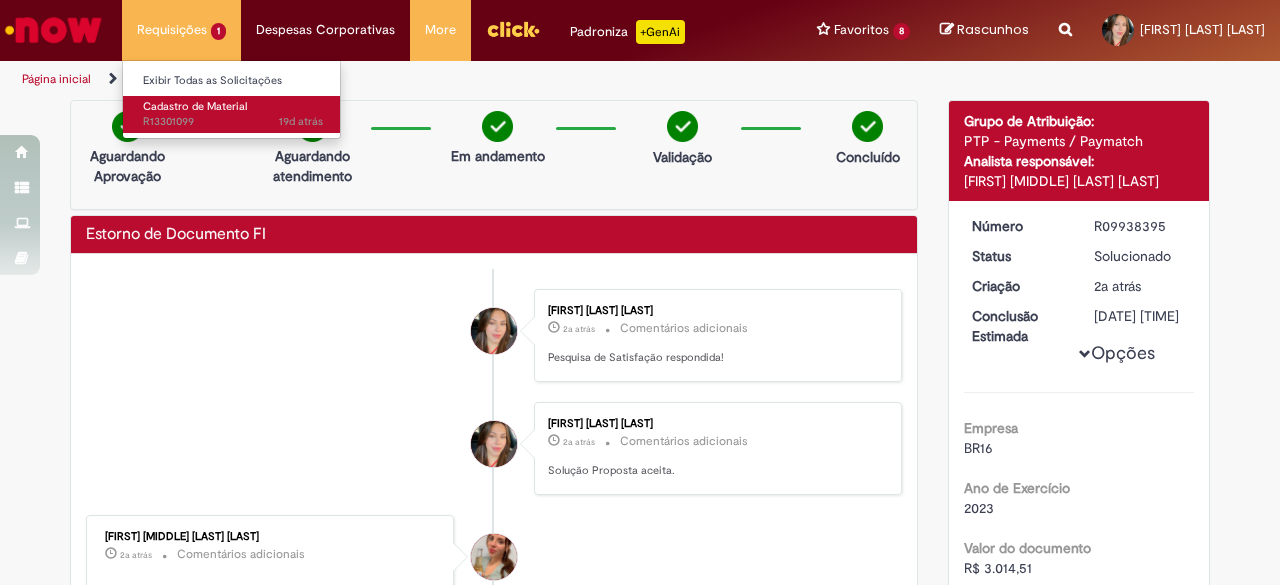 click on "19d atrás 19 dias atrás  R13301099" at bounding box center [233, 122] 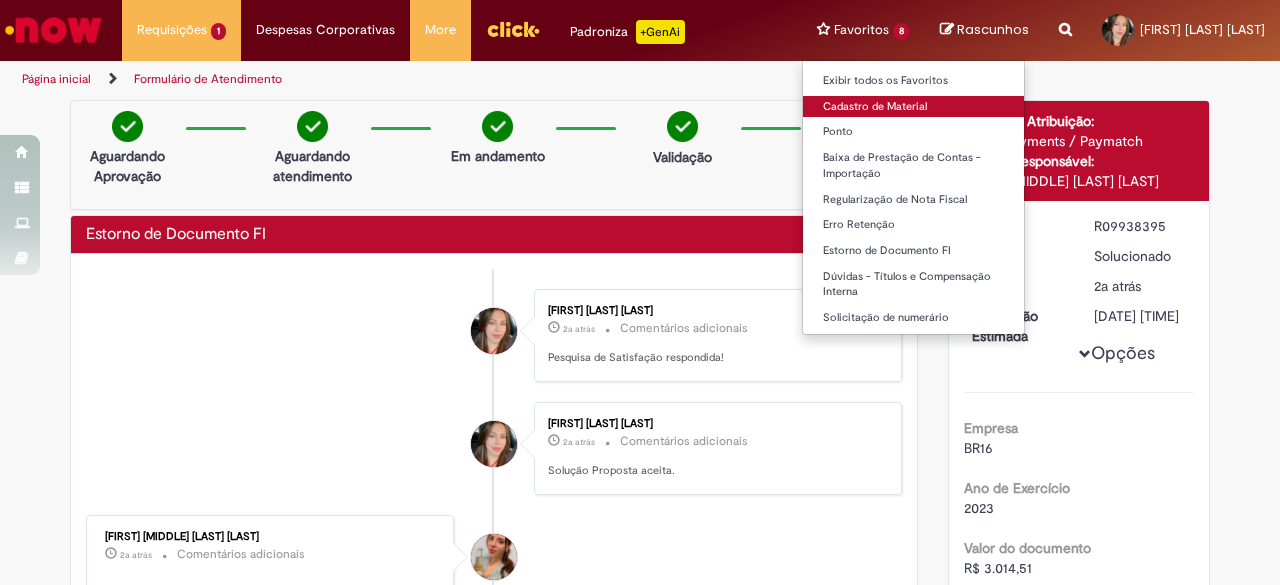 click on "Cadastro de Material" at bounding box center [913, 107] 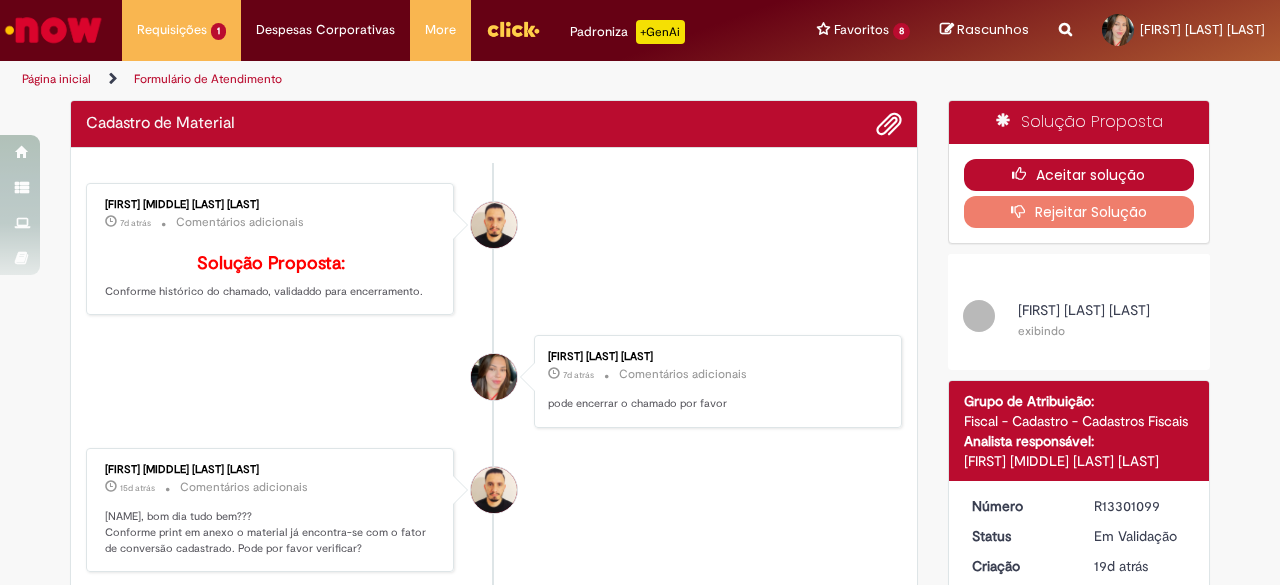 click on "Aceitar solução" at bounding box center [1079, 175] 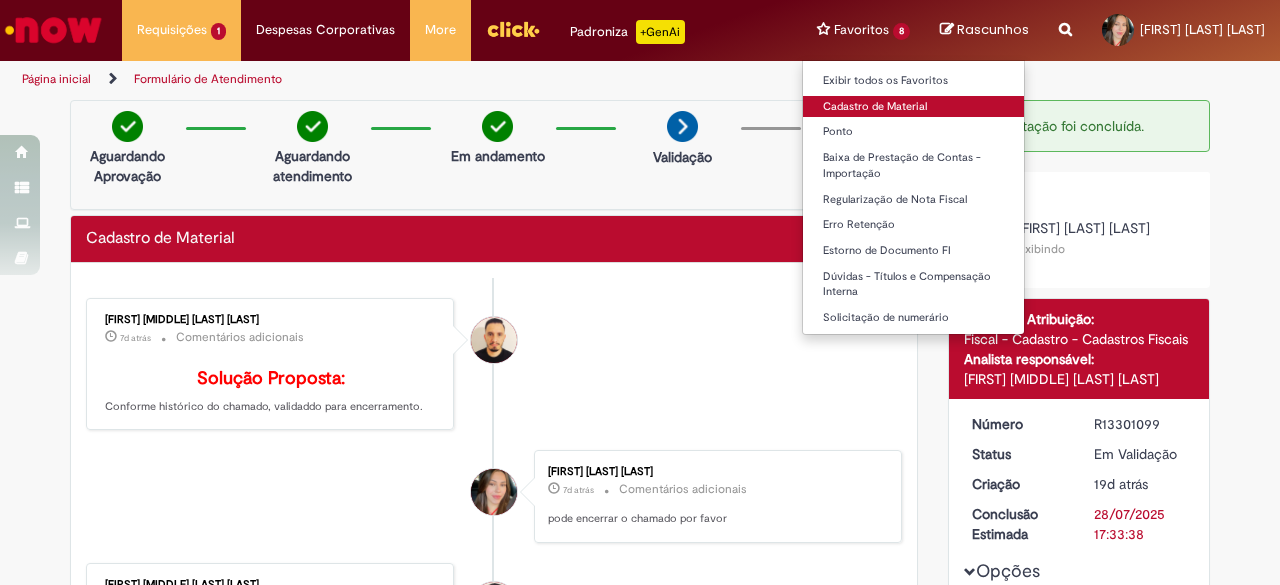 click on "Cadastro de Material" at bounding box center [913, 107] 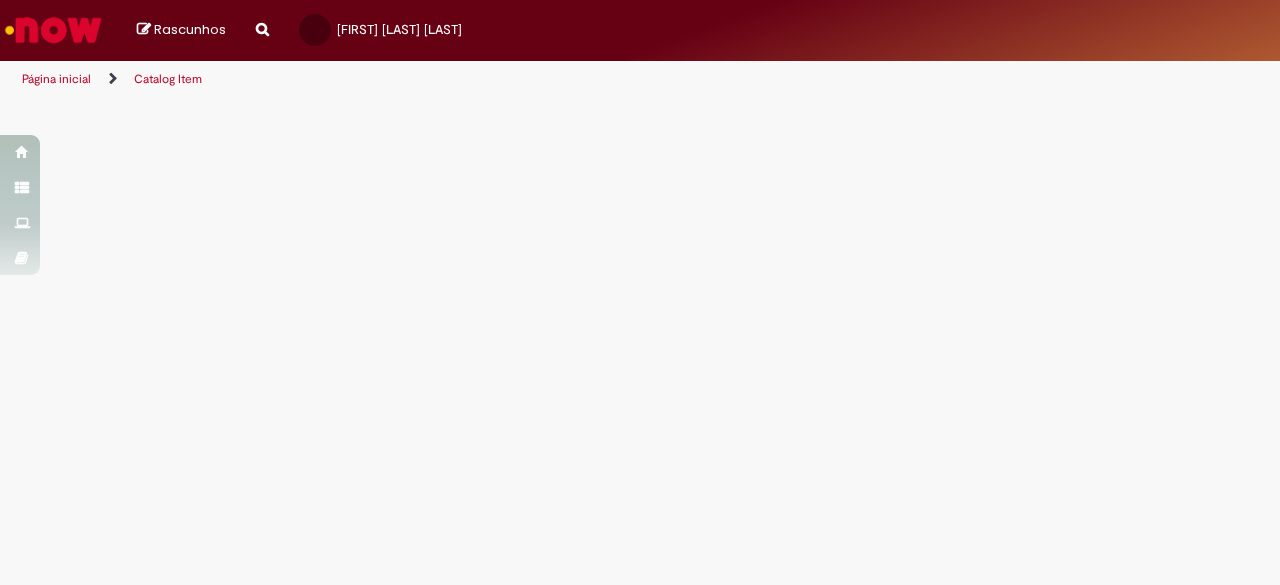 scroll, scrollTop: 0, scrollLeft: 0, axis: both 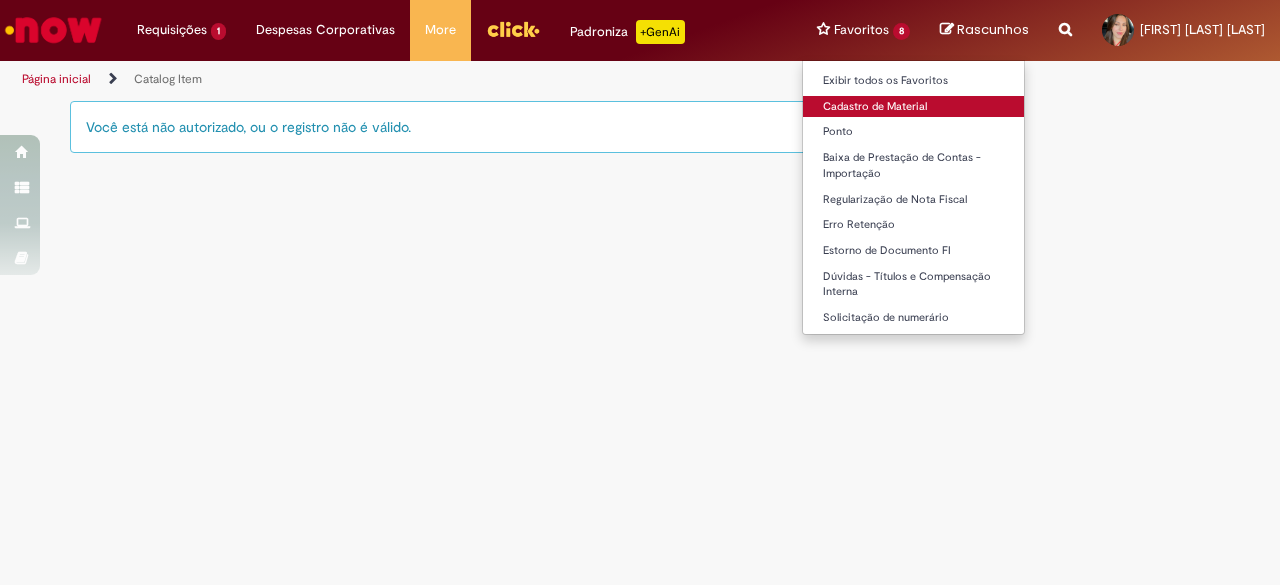 click on "Cadastro de Material" at bounding box center (913, 107) 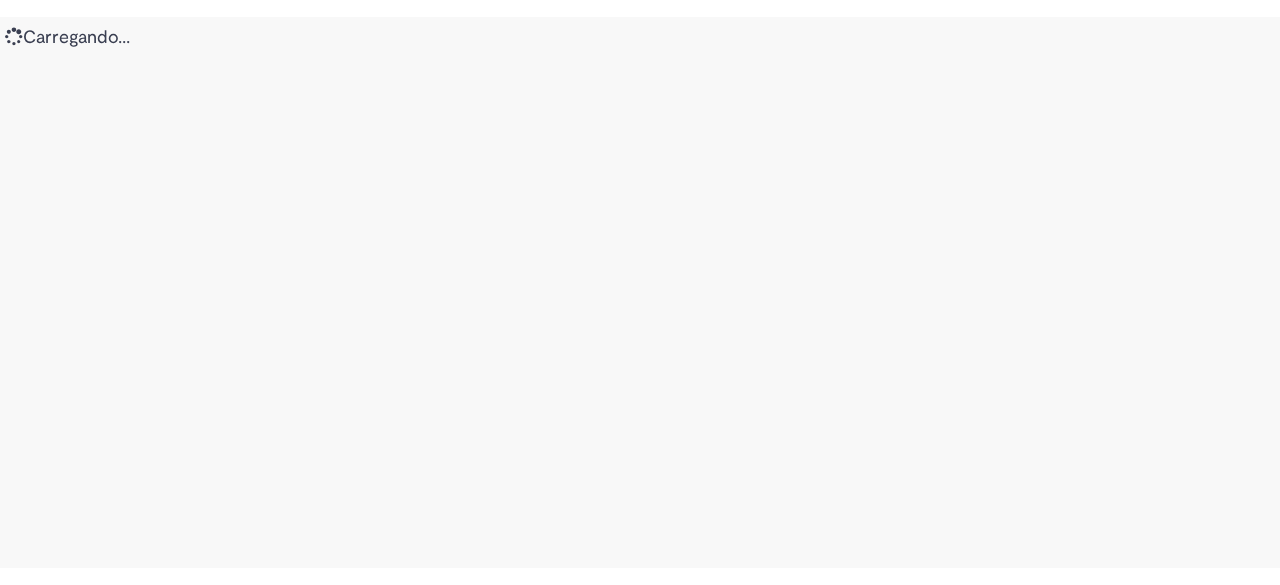 scroll, scrollTop: 0, scrollLeft: 0, axis: both 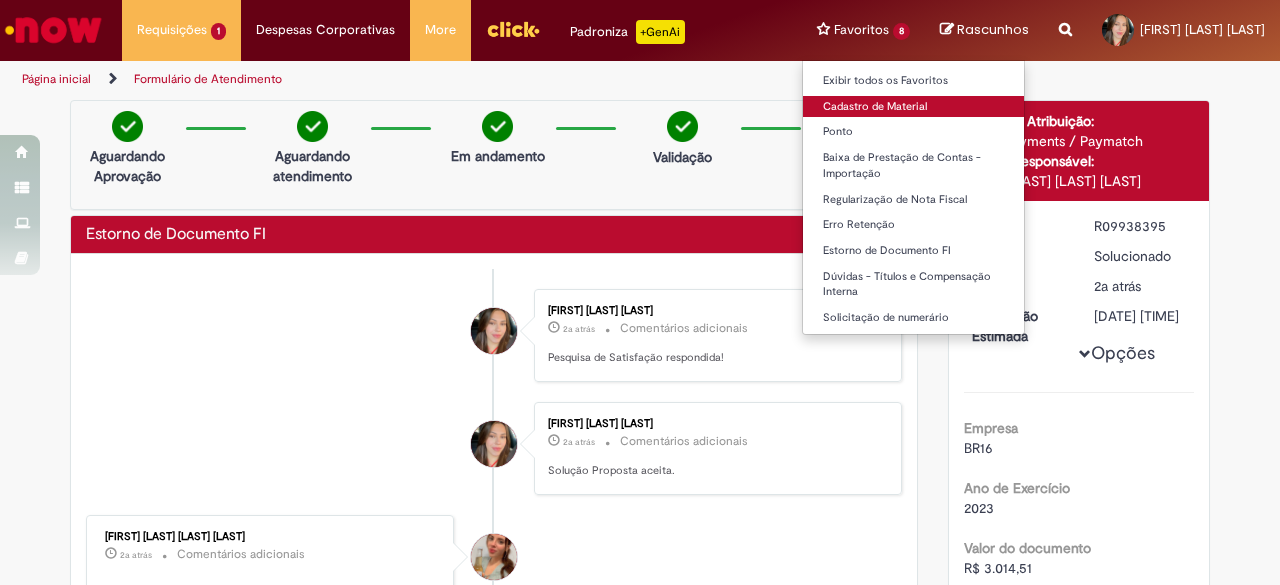 click on "Cadastro de Material" at bounding box center [913, 107] 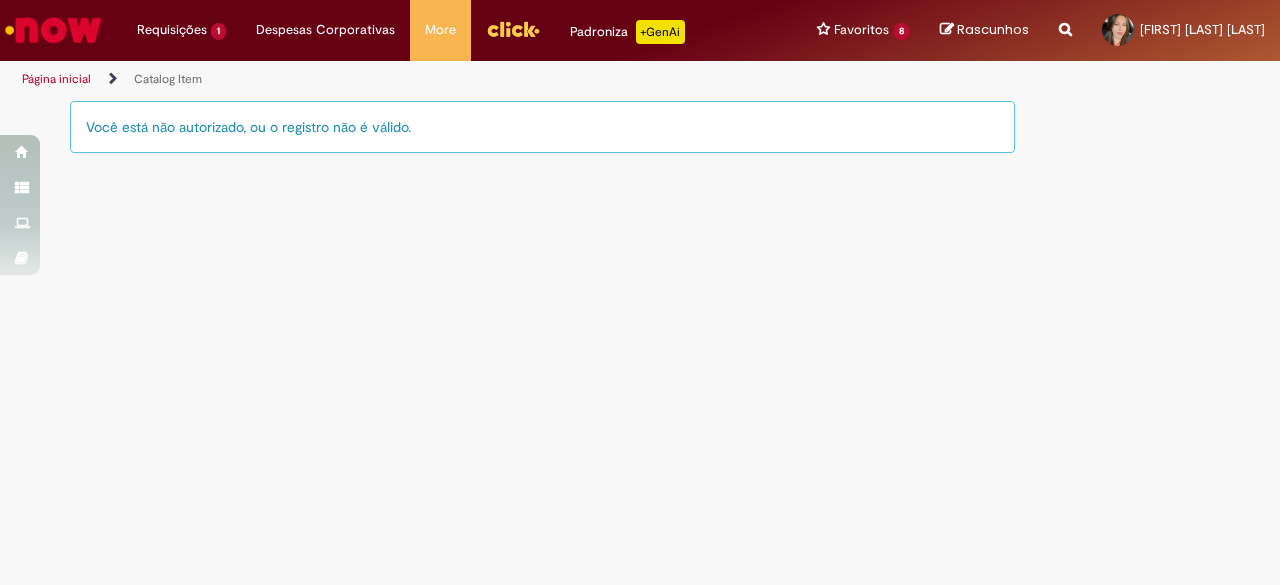 click at bounding box center (53, 30) 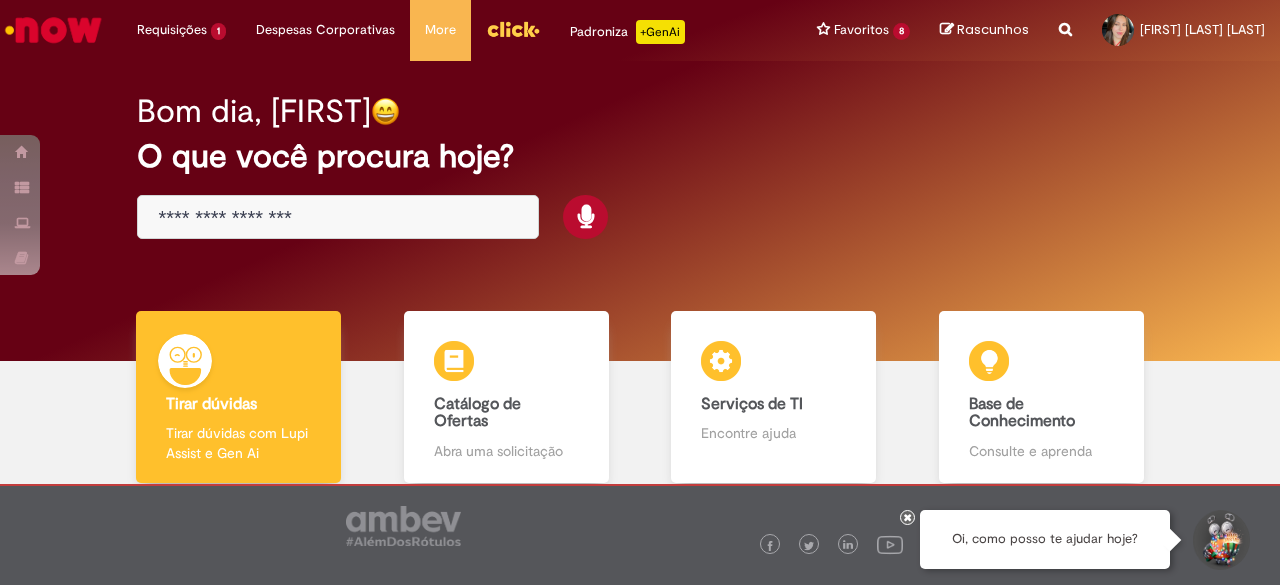 scroll, scrollTop: 0, scrollLeft: 0, axis: both 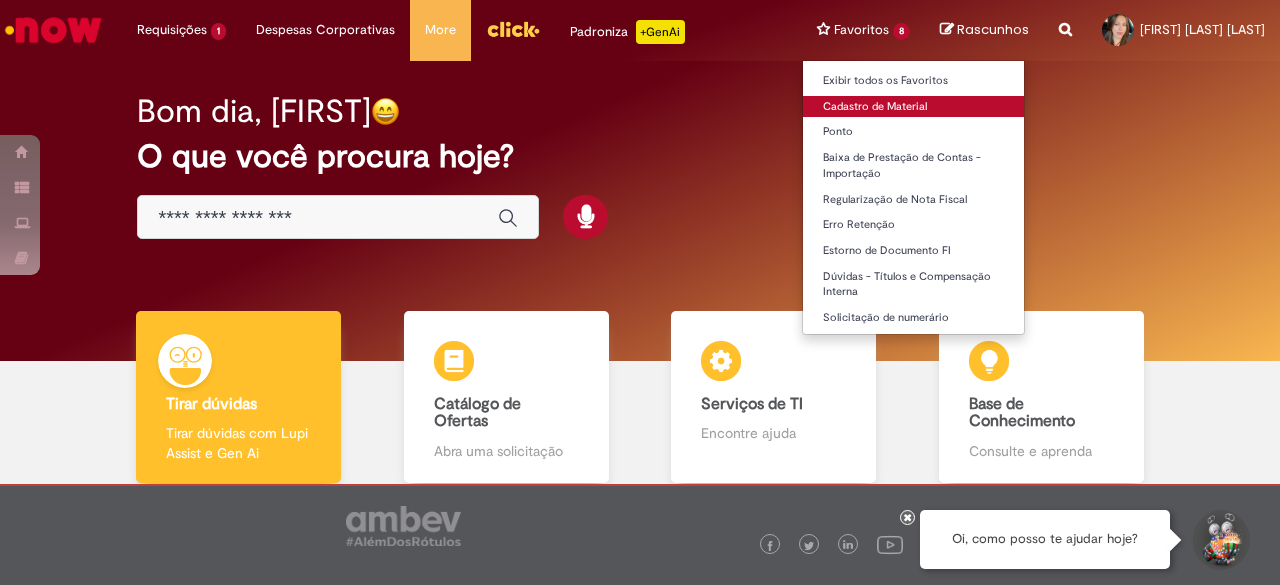 click on "Cadastro de Material" at bounding box center [913, 107] 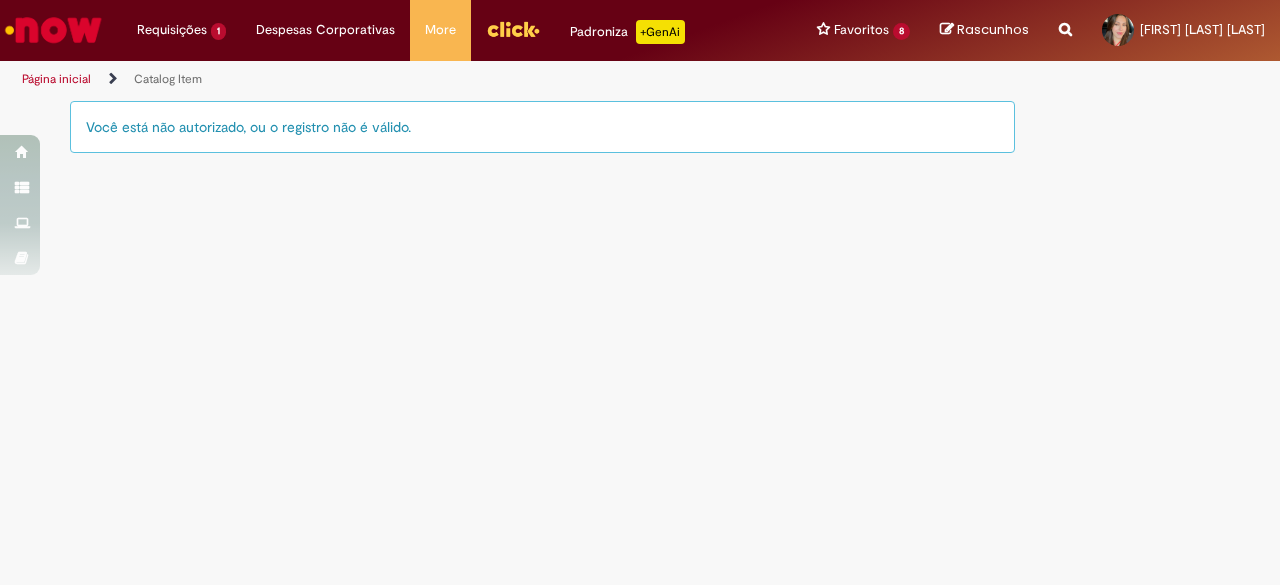 click on "Página inicial
Catalog Item" at bounding box center (426, 79) 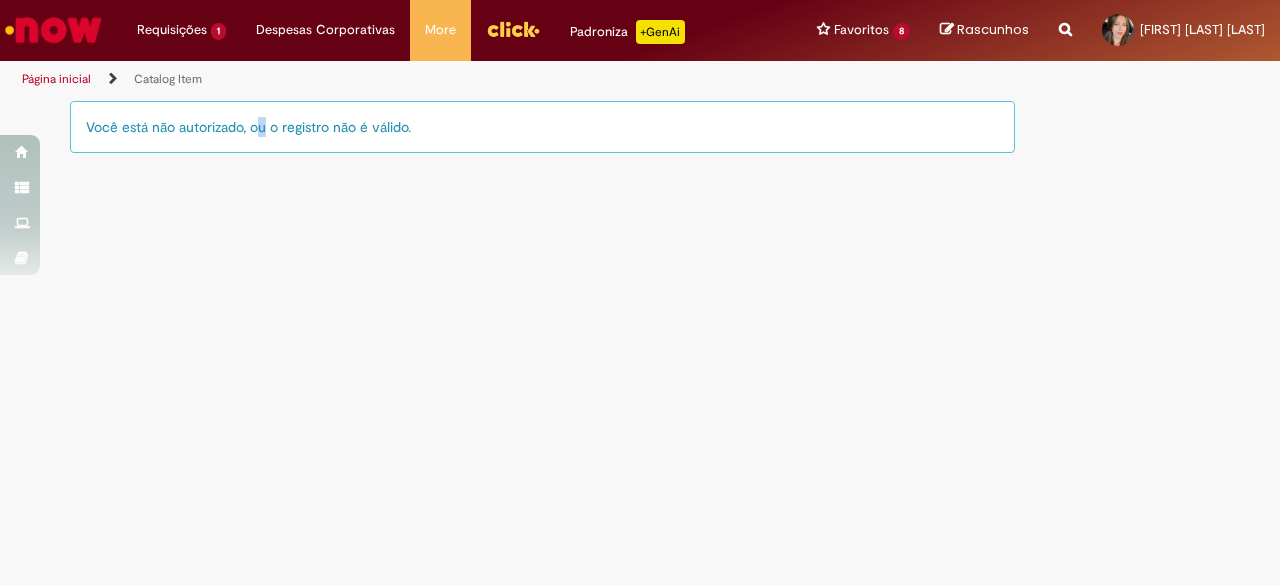 click on "Você está não autorizado, ou o registro não é válido." at bounding box center [542, 127] 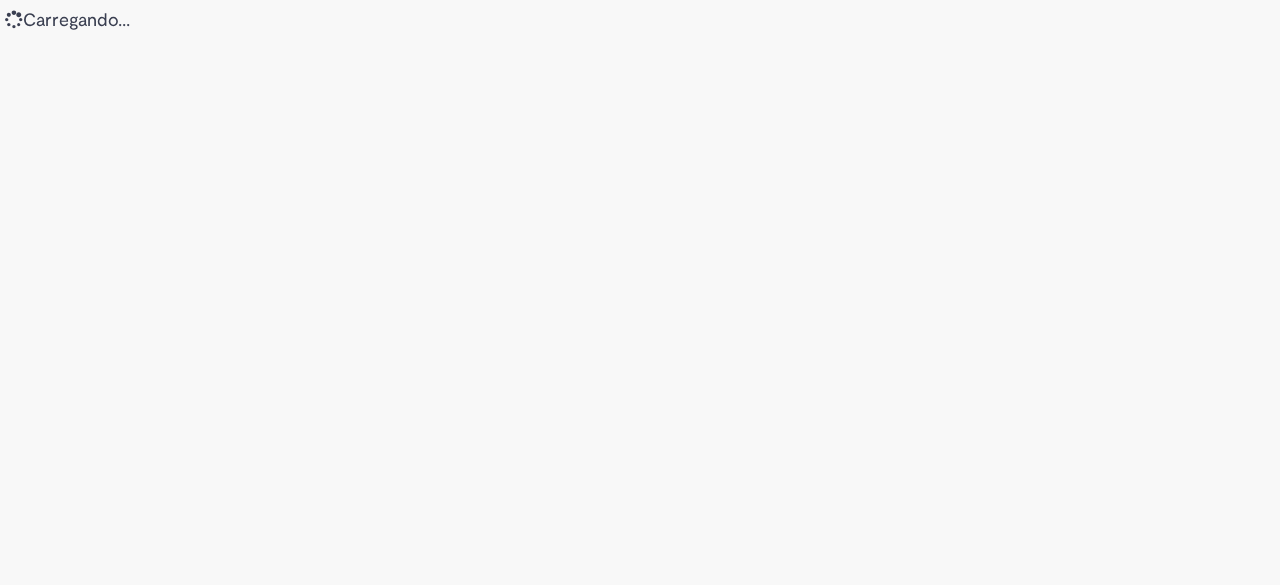 scroll, scrollTop: 0, scrollLeft: 0, axis: both 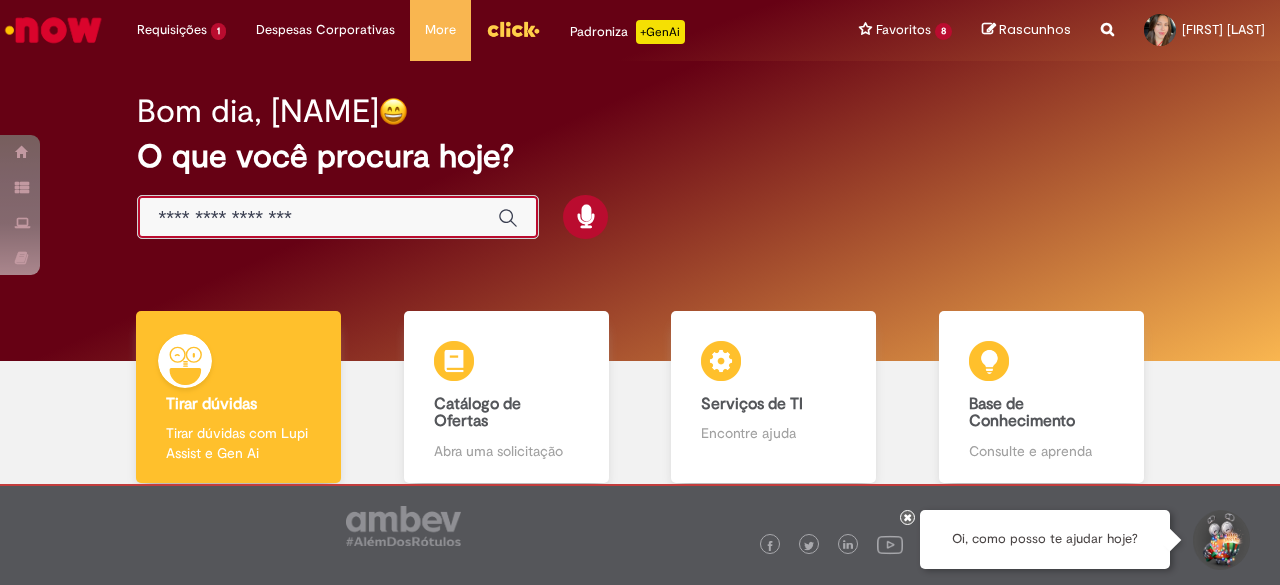 click at bounding box center (318, 218) 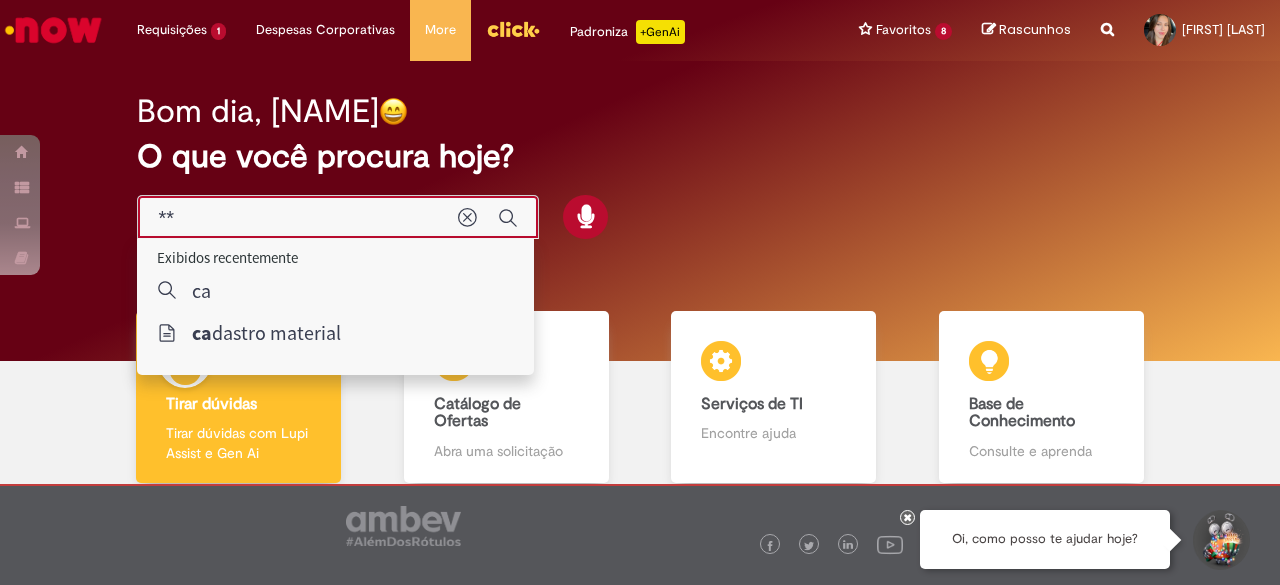 type on "**********" 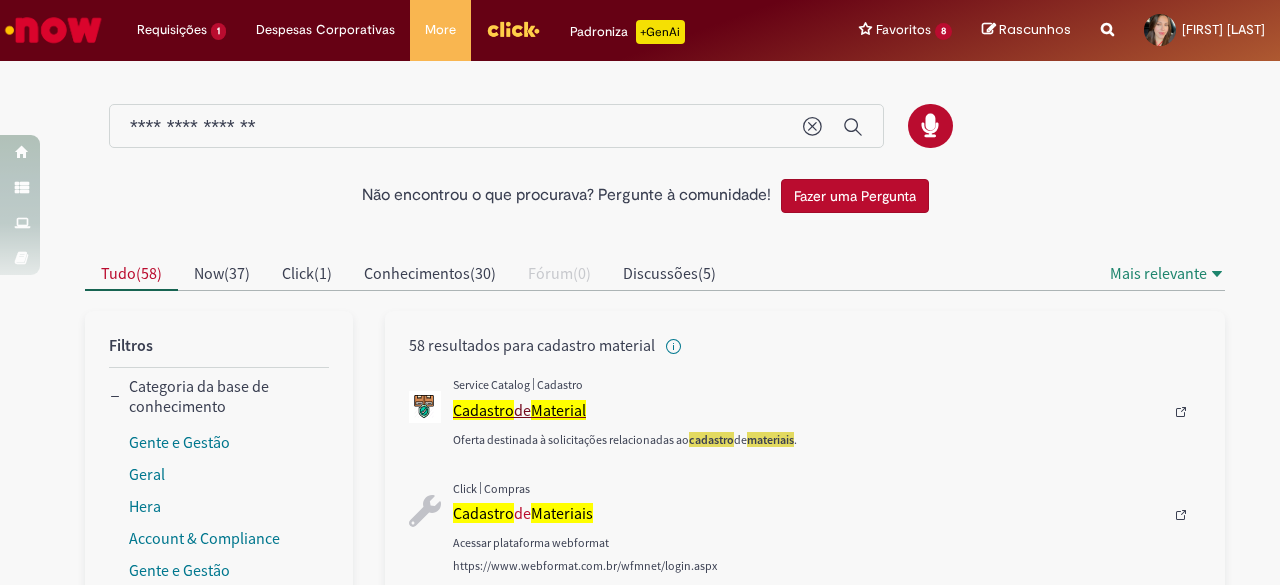 click on "Cadastro  de  Material" at bounding box center (808, 410) 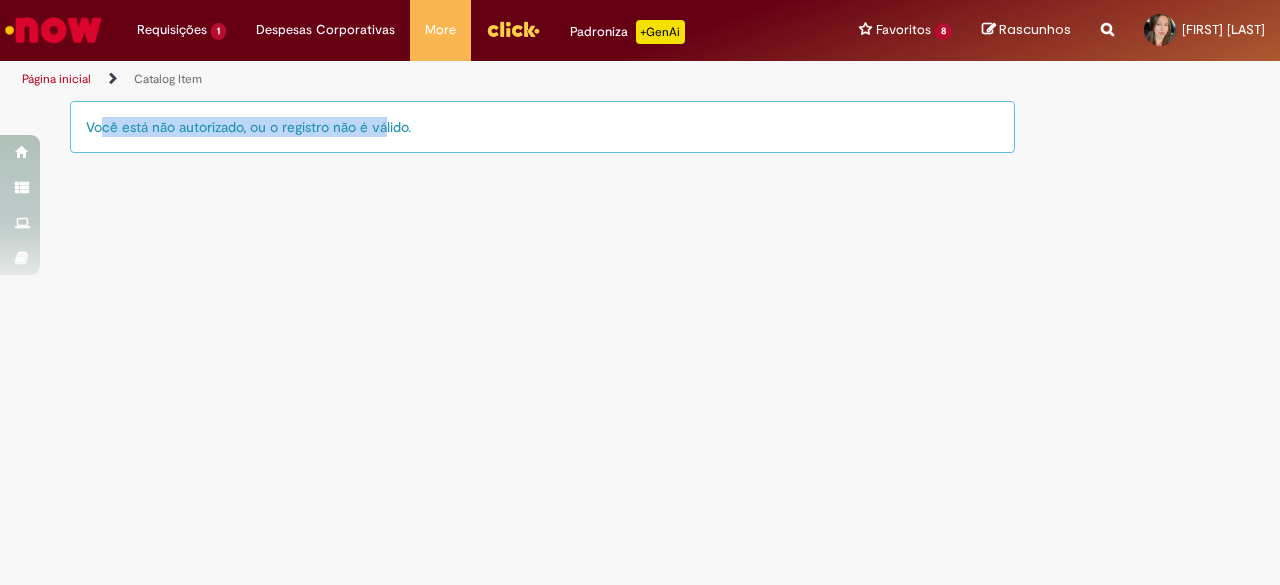 drag, startPoint x: 375, startPoint y: 122, endPoint x: 59, endPoint y: 119, distance: 316.01425 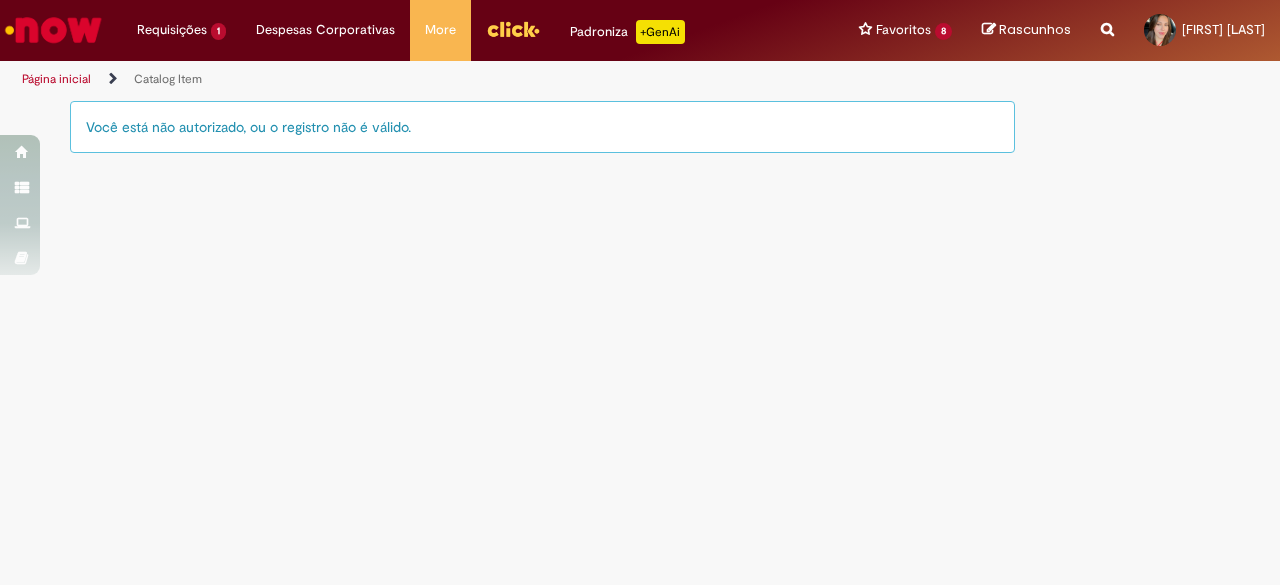 click on "Você está não autorizado, ou o registro não é válido." at bounding box center (542, 127) 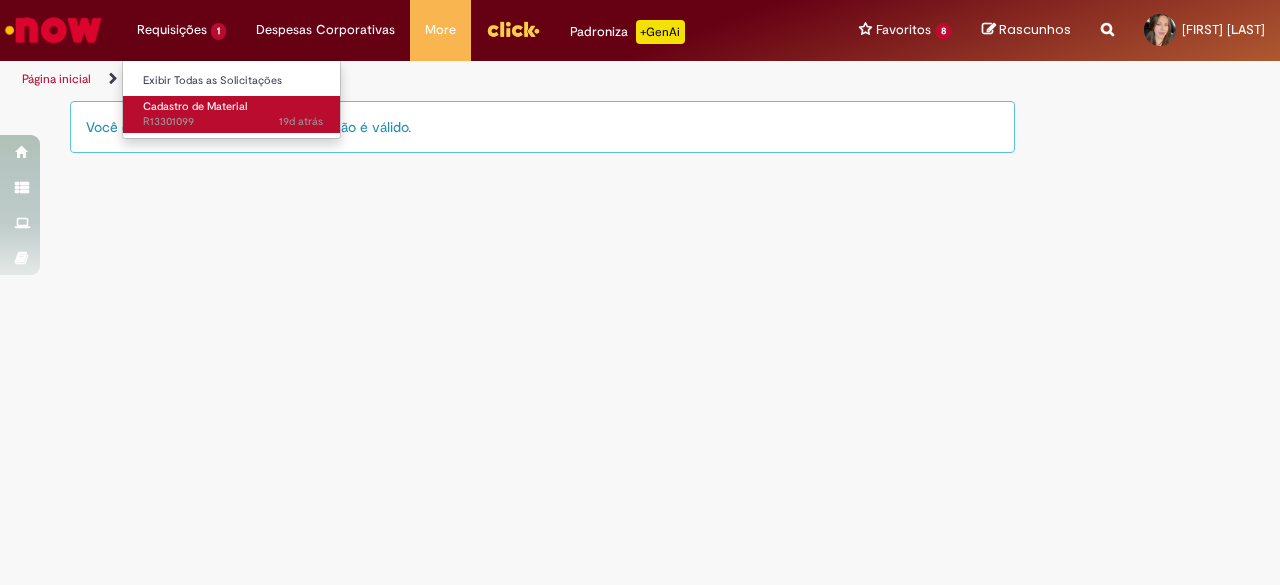 click on "Cadastro de Material" at bounding box center [195, 106] 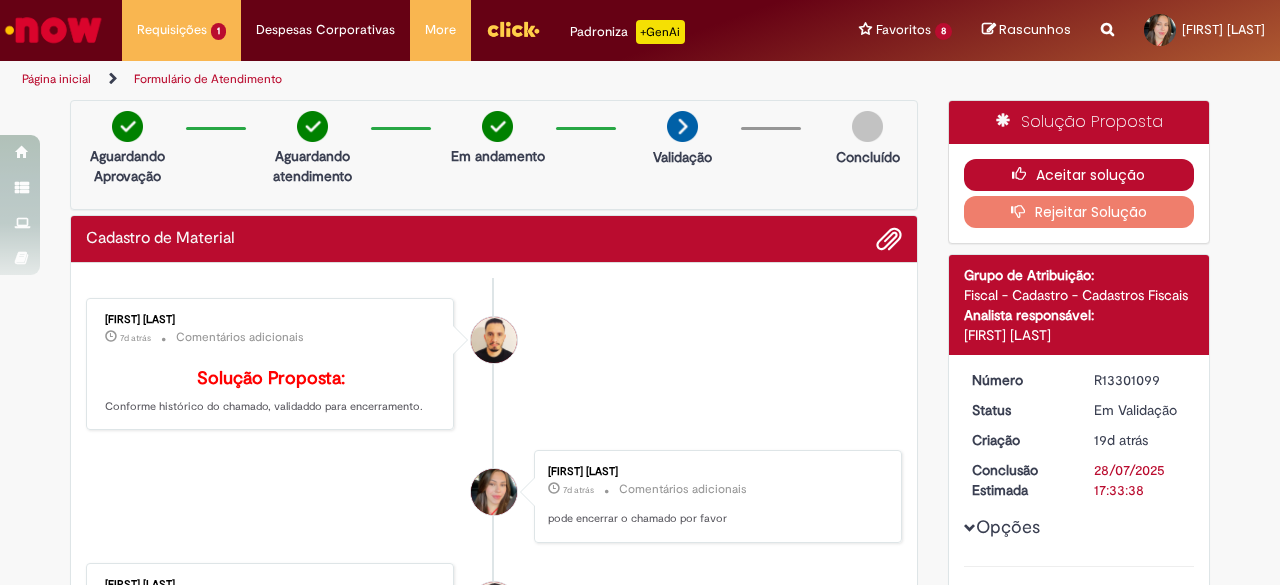 click on "Aceitar solução" at bounding box center (1079, 175) 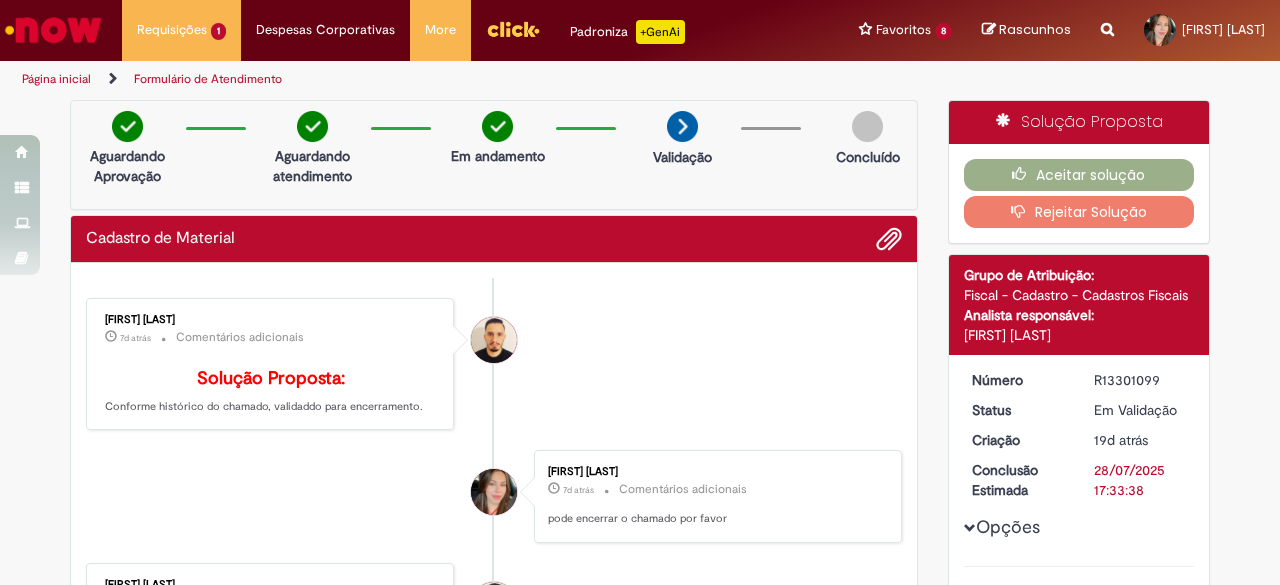 click on "Verificar Código de Barras
Aguardando Aprovação
Aguardando atendimento
Em andamento
Validação
Concluído
Cadastro de Material
Enviar
Arnaldo Jose Vieira De Melo
7d atrás 7 dias atrás     Comentários adicionais
Solução Proposta:
Conforme histórico do chamado, validaddo para encerramento." at bounding box center (640, 785) 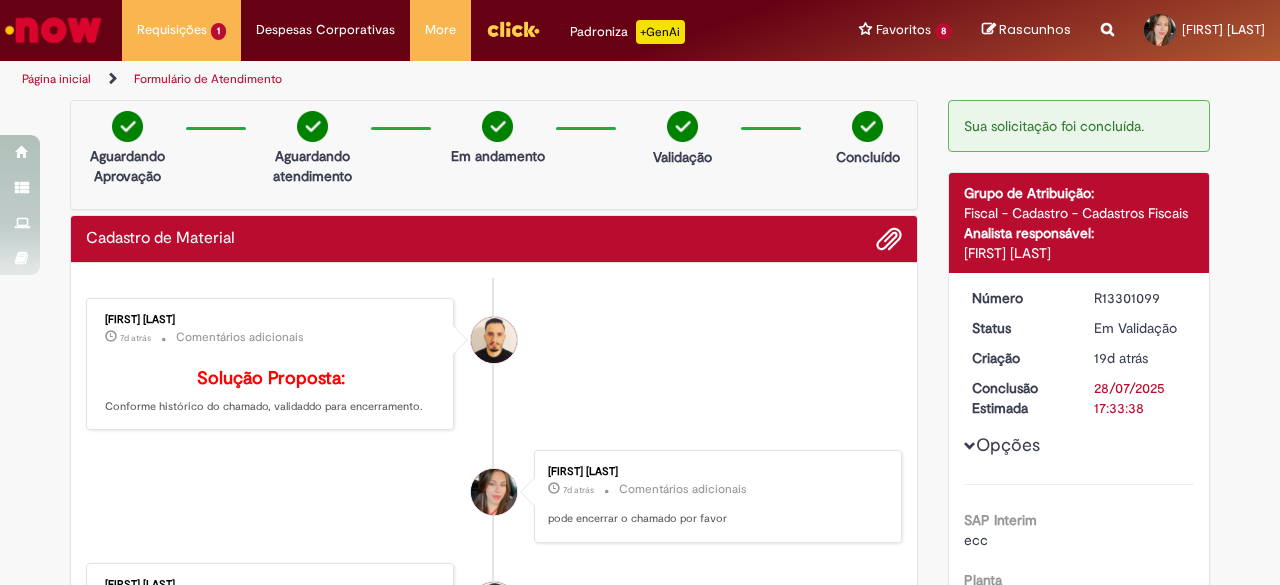 click on "Sua solicitação foi concluída.
Detalhes do tíquete
Grupo de Atribuição:
Fiscal - Cadastro - Cadastros Fiscais
Analista responsável:
Arnaldo Jose Vieira De Melo
Número
R13301099
Status
Em Validação
Criação
19d atrás 19 dias atrás
Conclusão Estimada
28/07/2025 17:33:38
Opções
SAP Interim
ecc
Planta
Rolhas Manaus
Tipo de solicitação
Modificação de Material
Modificações de Material
Atualizar campos de materiais SAP
Estou ciente de que preenchi os campos com o código e centro do ECC
Falso" at bounding box center (1079, 744) 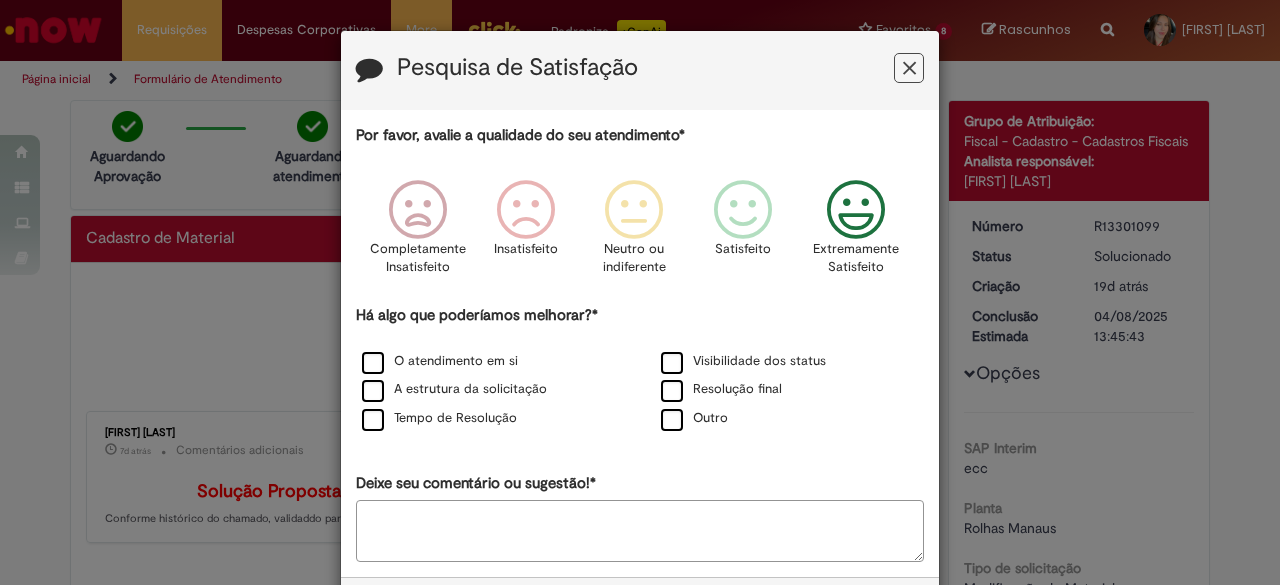 click at bounding box center [856, 210] 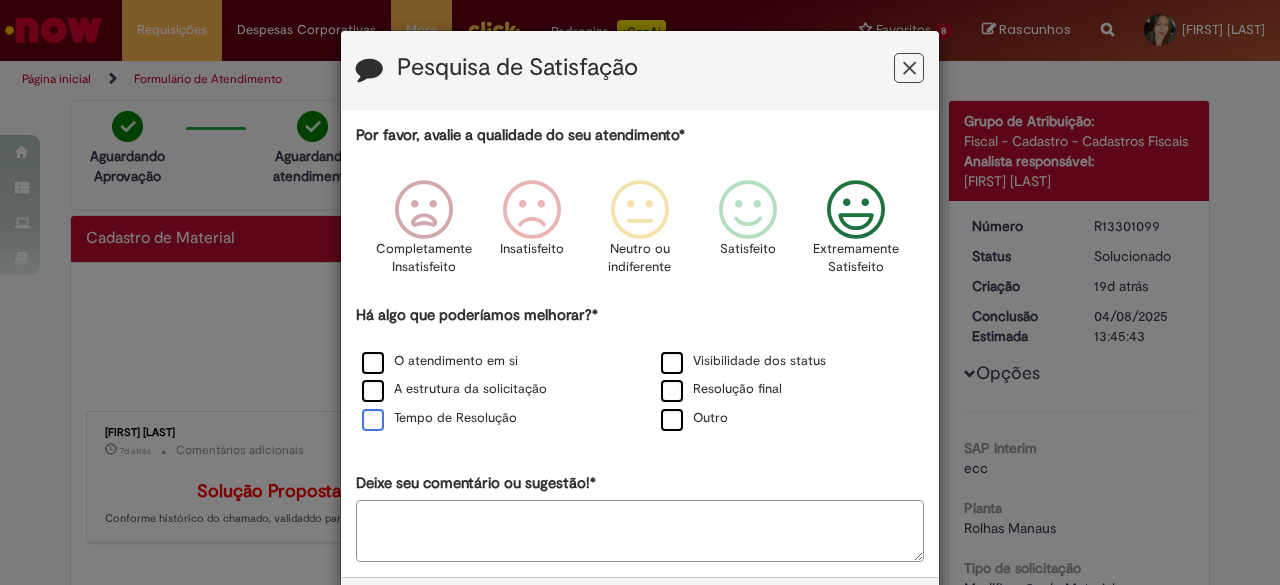 click on "Tempo de Resolução" at bounding box center [439, 418] 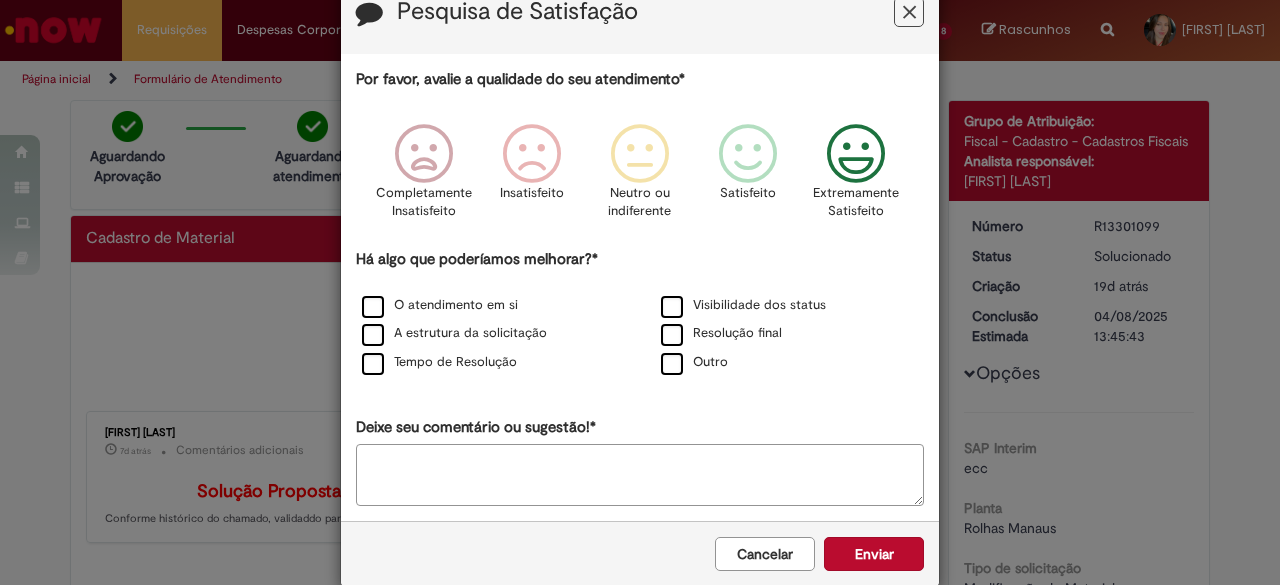 scroll, scrollTop: 85, scrollLeft: 0, axis: vertical 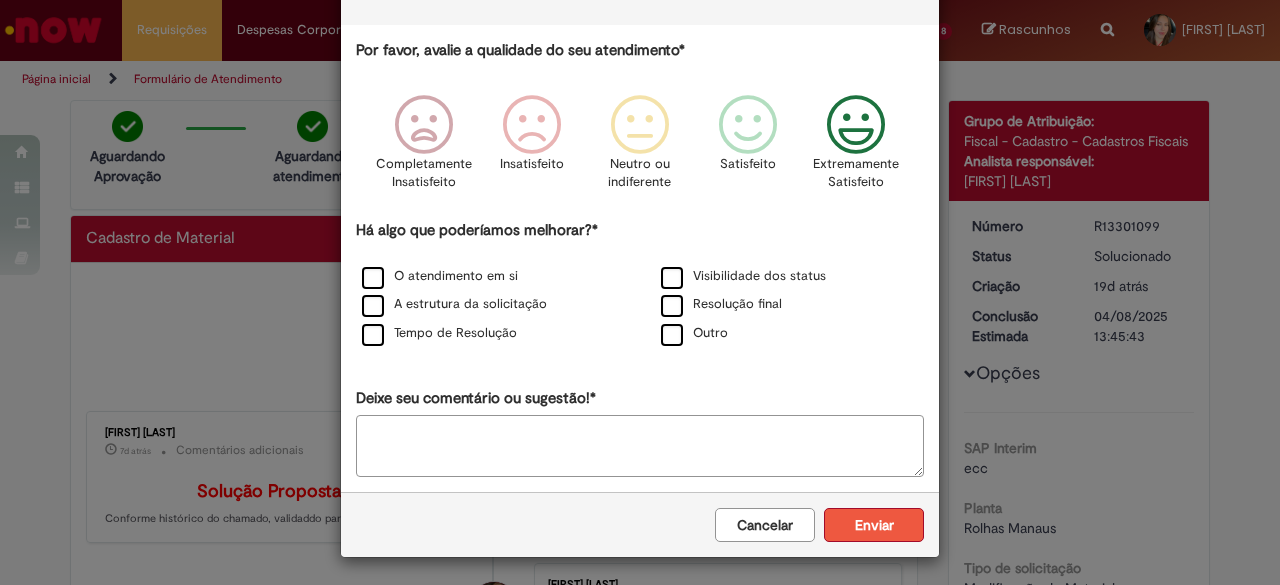 click on "Enviar" at bounding box center [874, 525] 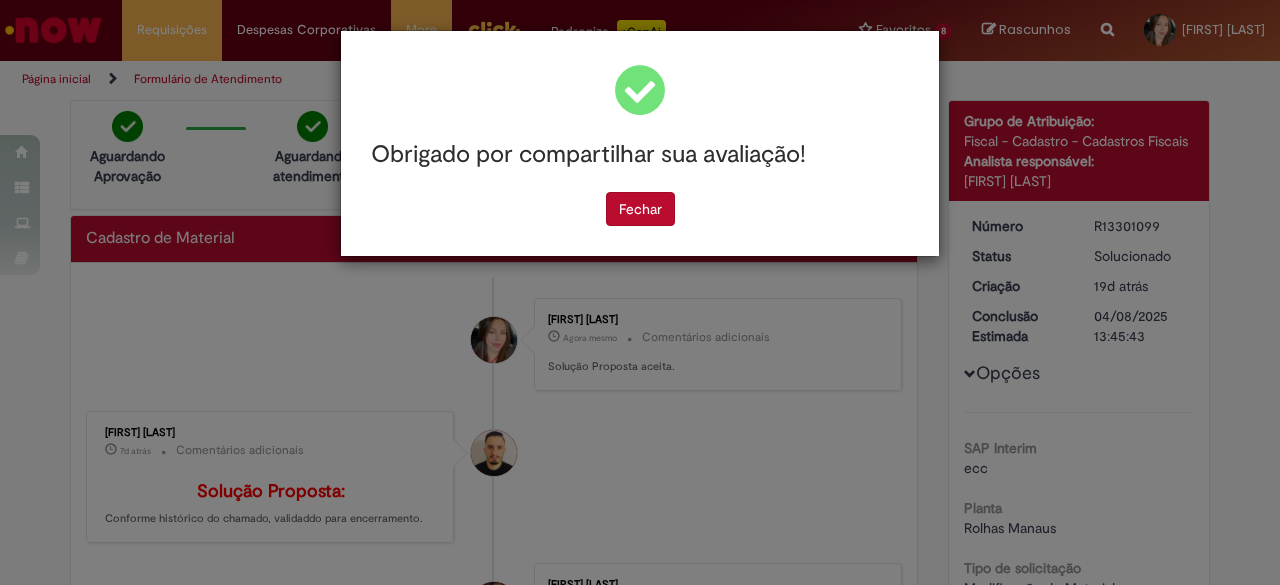scroll, scrollTop: 0, scrollLeft: 0, axis: both 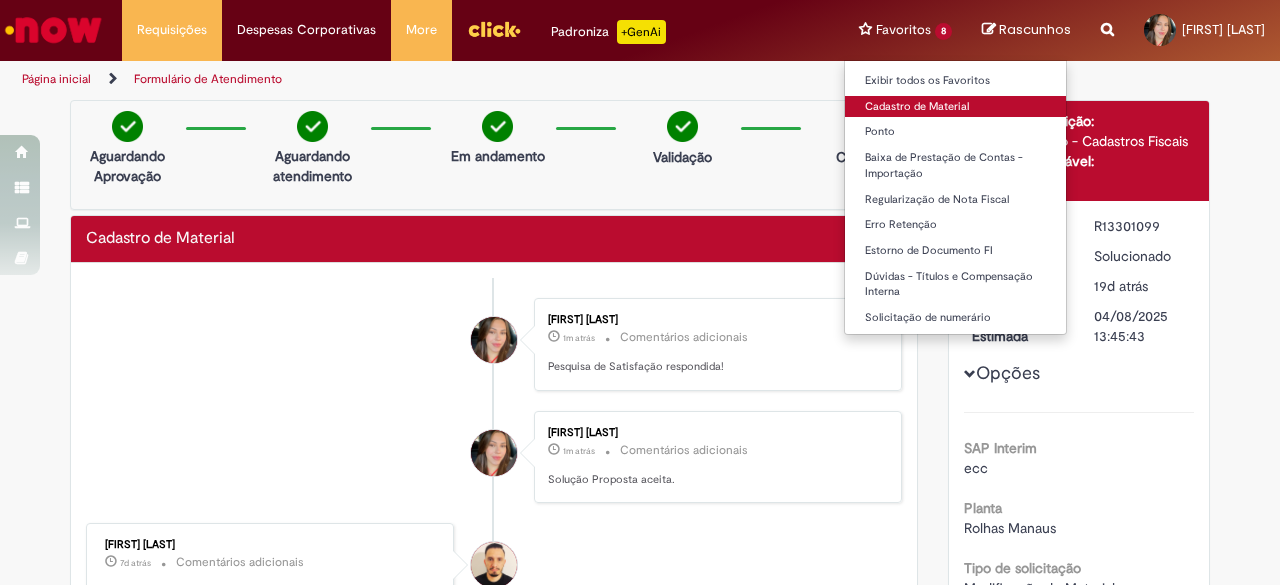 click on "Cadastro de Material" at bounding box center (955, 107) 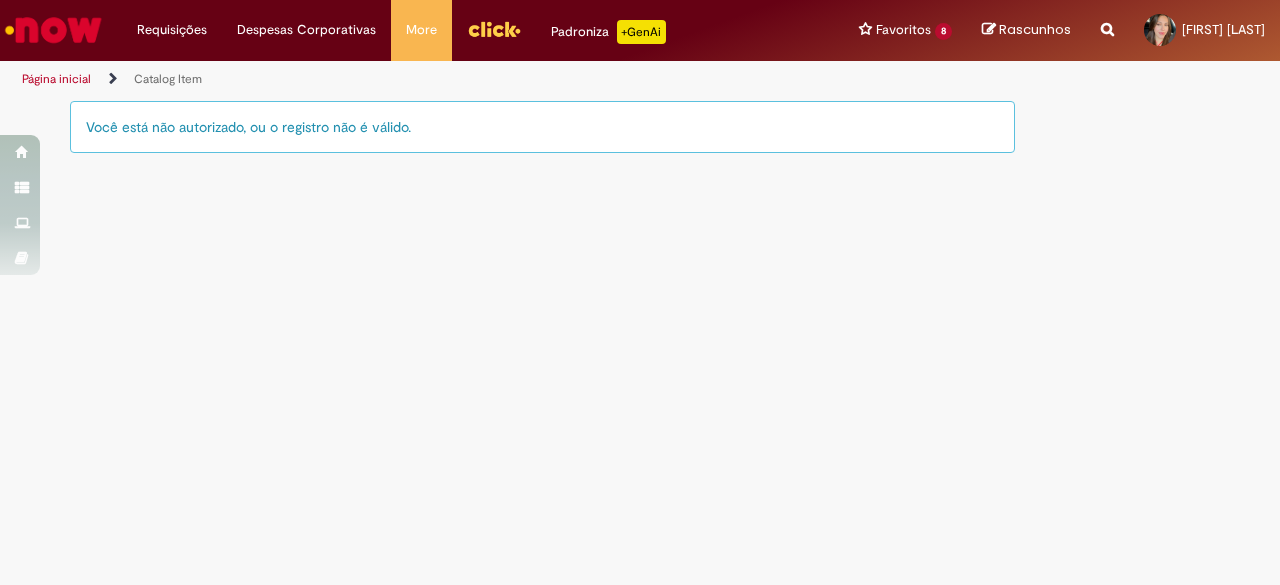 drag, startPoint x: 307, startPoint y: 151, endPoint x: 52, endPoint y: 146, distance: 255.04901 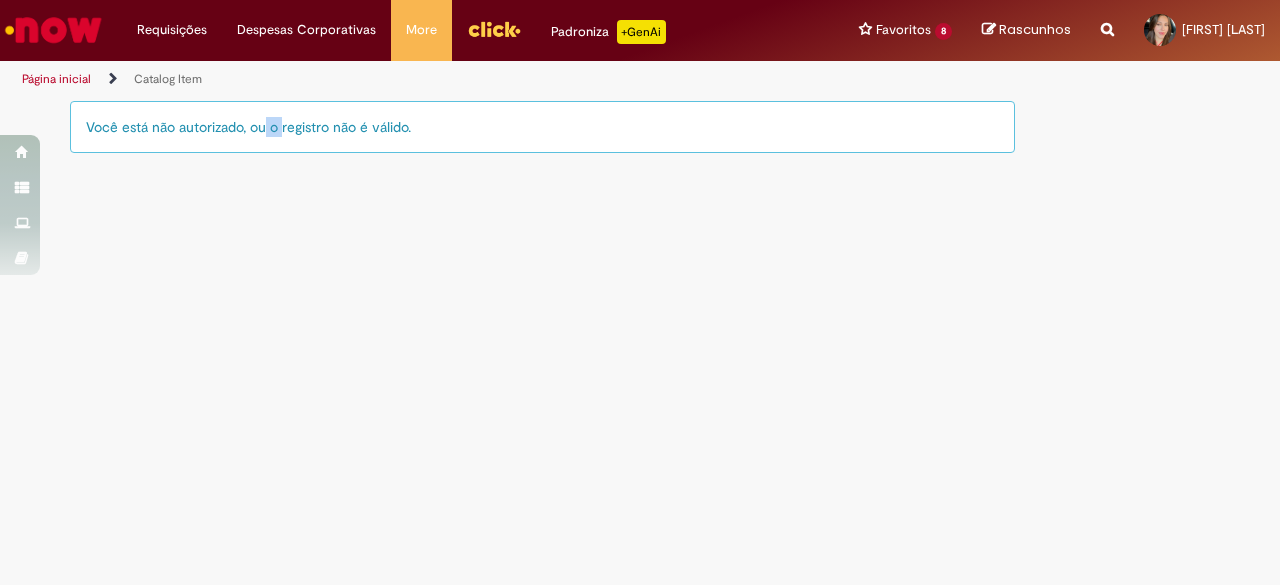 click on "Você está não autorizado, ou o registro não é válido." at bounding box center [542, 127] 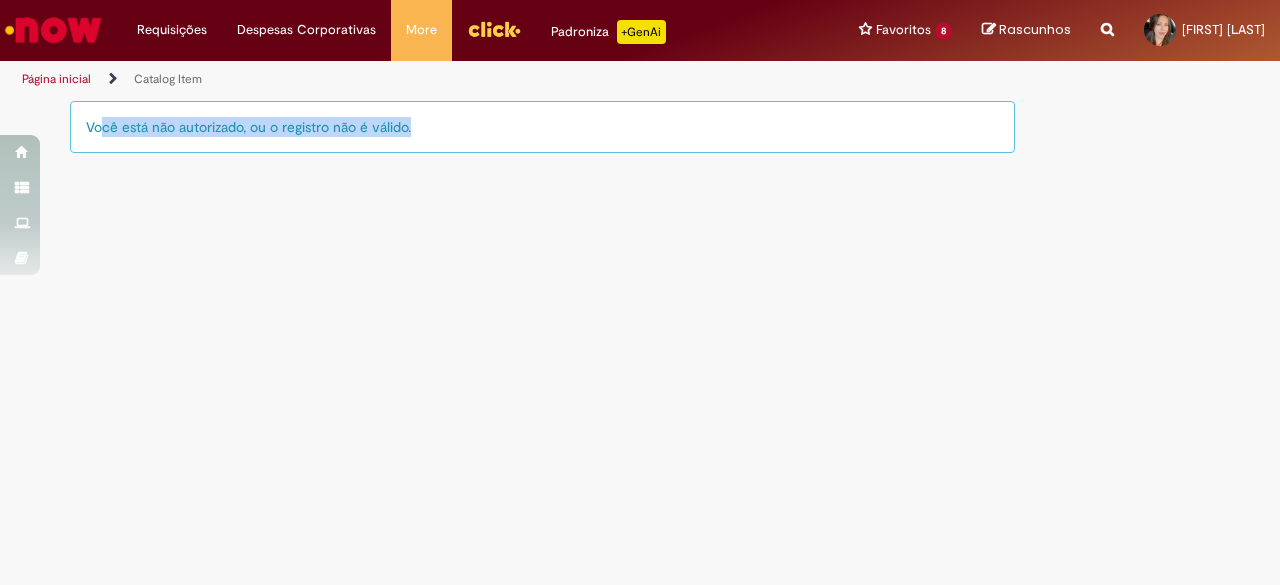 click on "Você está não autorizado, ou o registro não é válido." at bounding box center [542, 127] 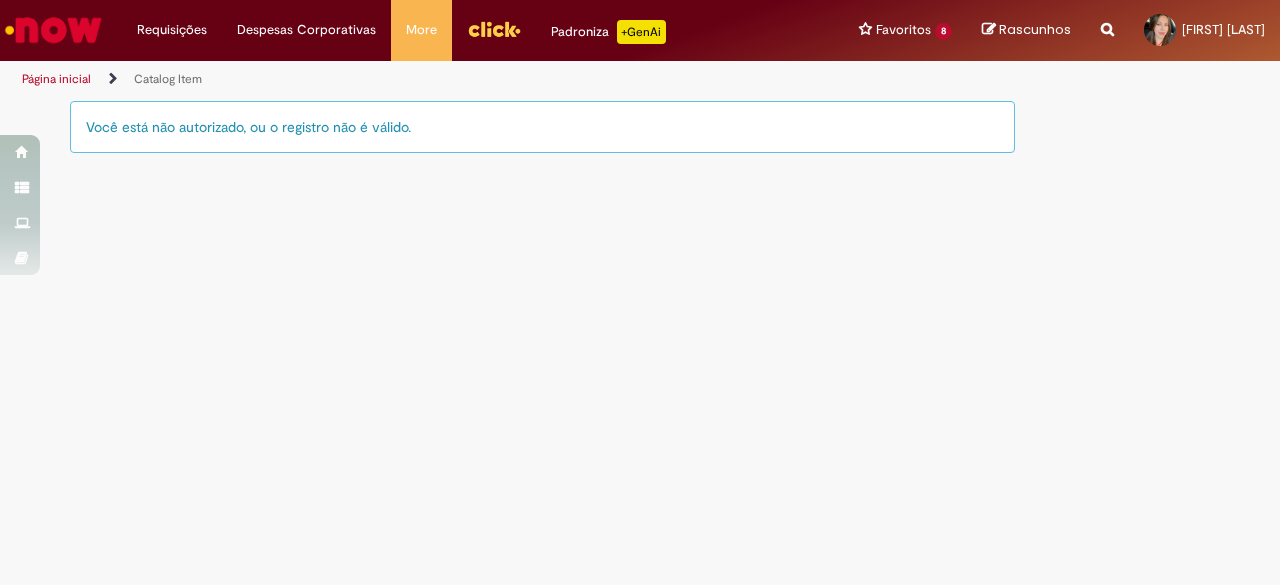 click on "Catalog Item" at bounding box center [168, 79] 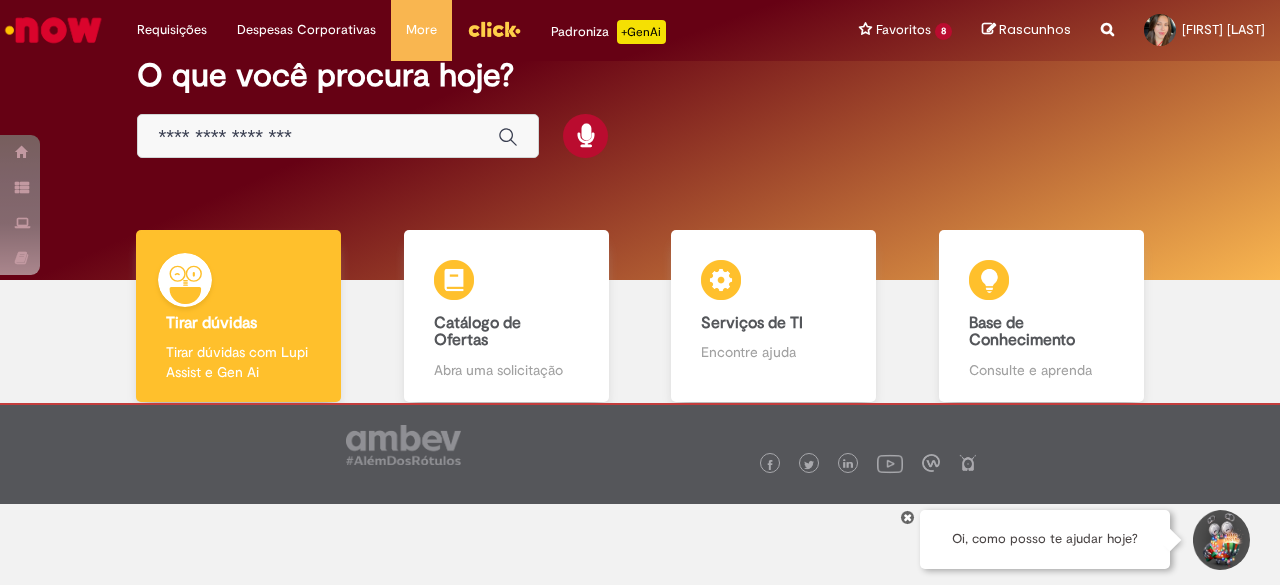 scroll, scrollTop: 100, scrollLeft: 0, axis: vertical 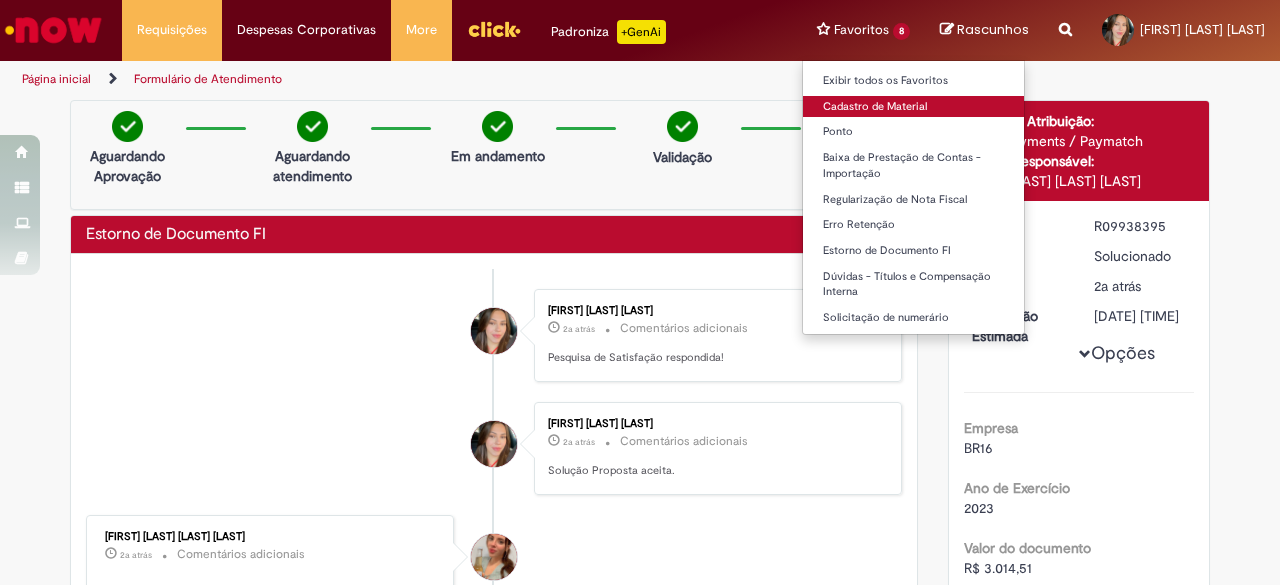 click on "Cadastro de Material" at bounding box center [913, 107] 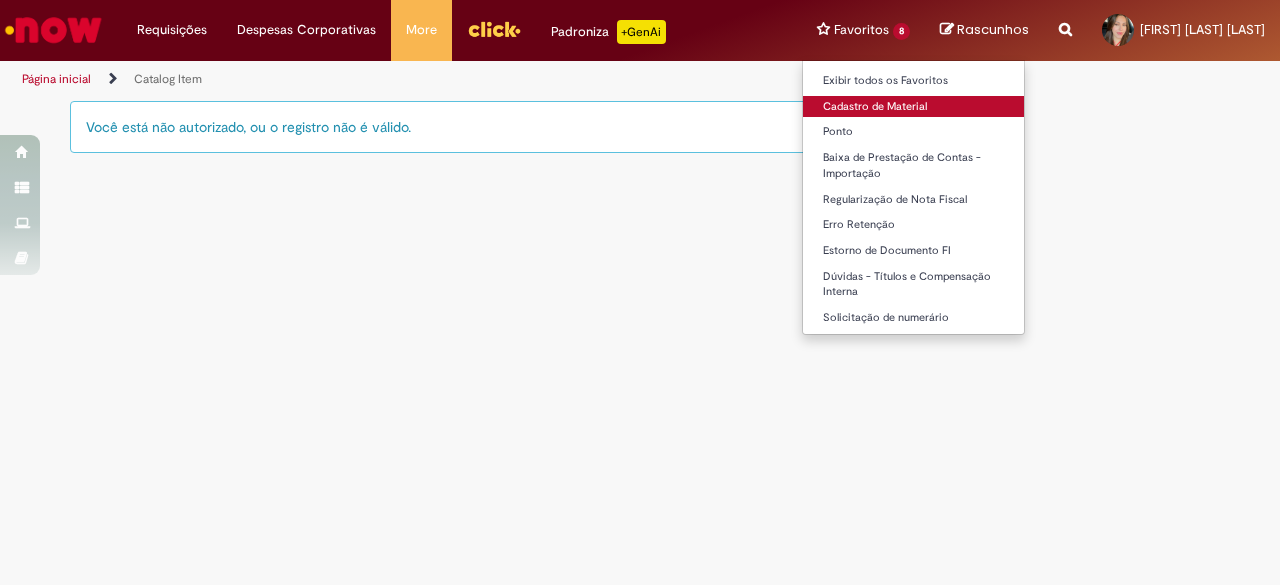 click on "Cadastro de Material" at bounding box center (913, 107) 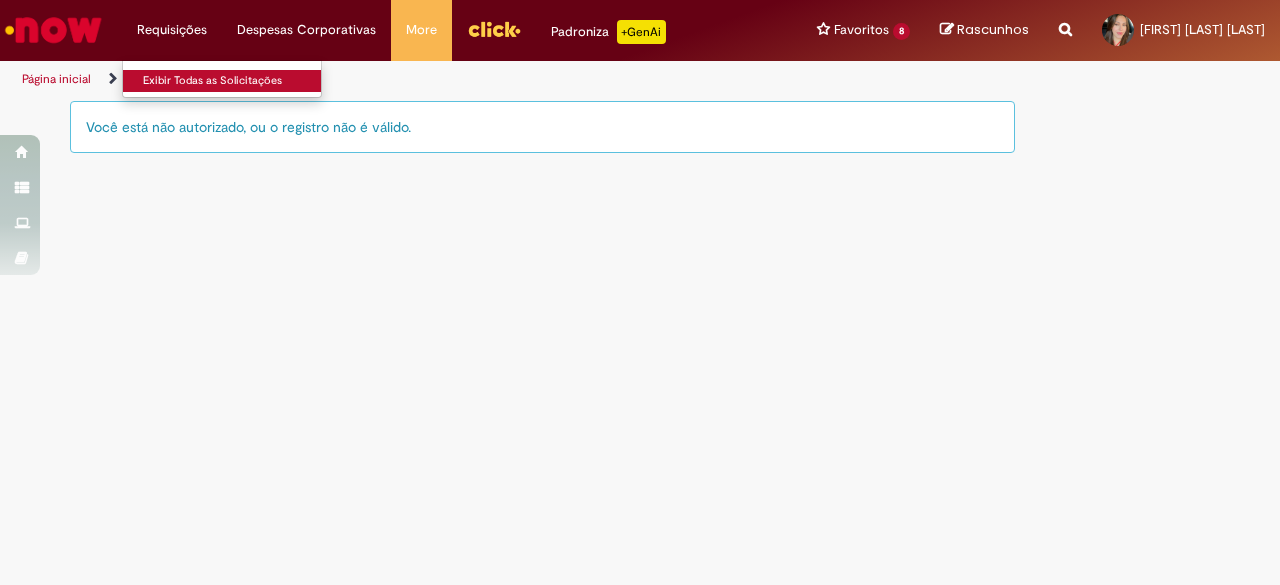 click on "Exibir Todas as Solicitações" at bounding box center [233, 81] 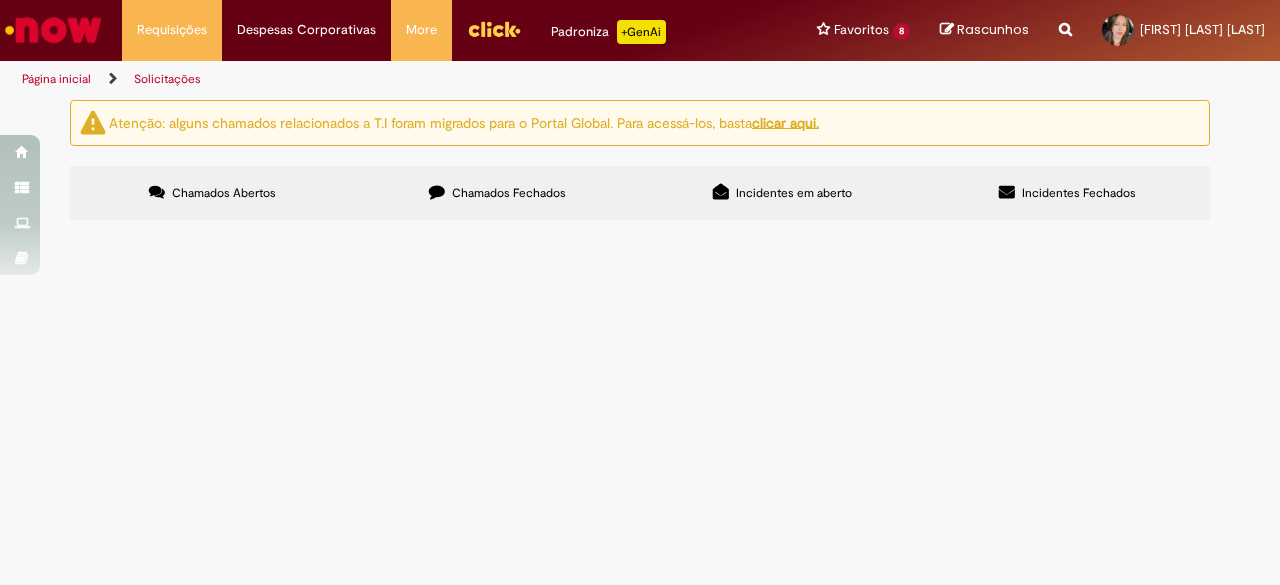 click on "Chamados Fechados" at bounding box center (497, 193) 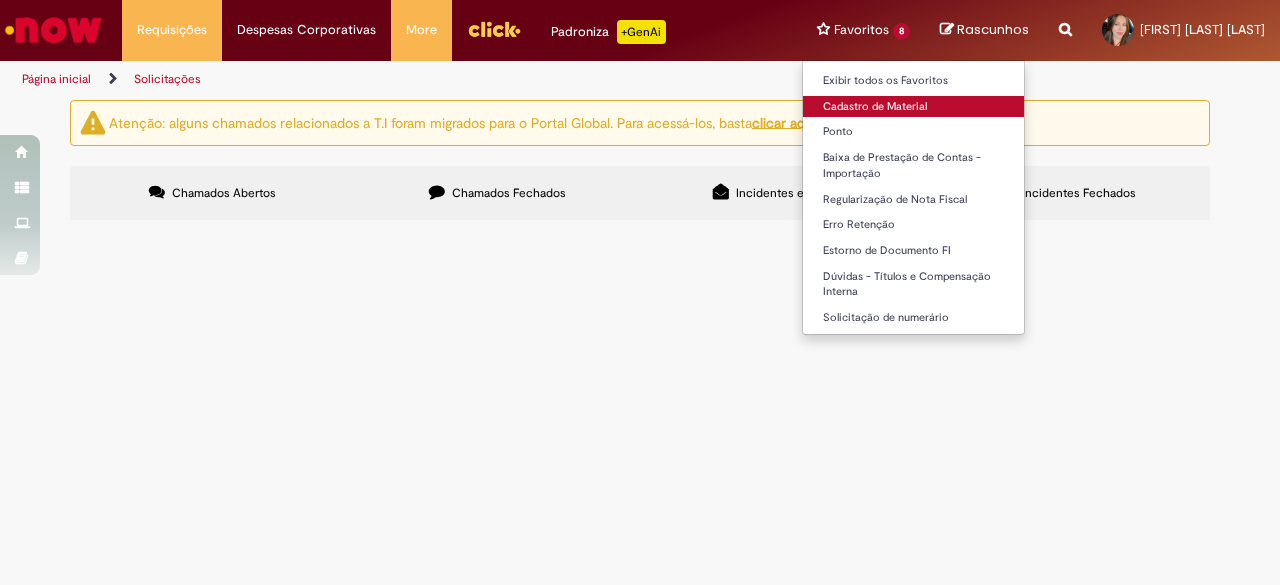 click on "Cadastro de Material" at bounding box center [913, 107] 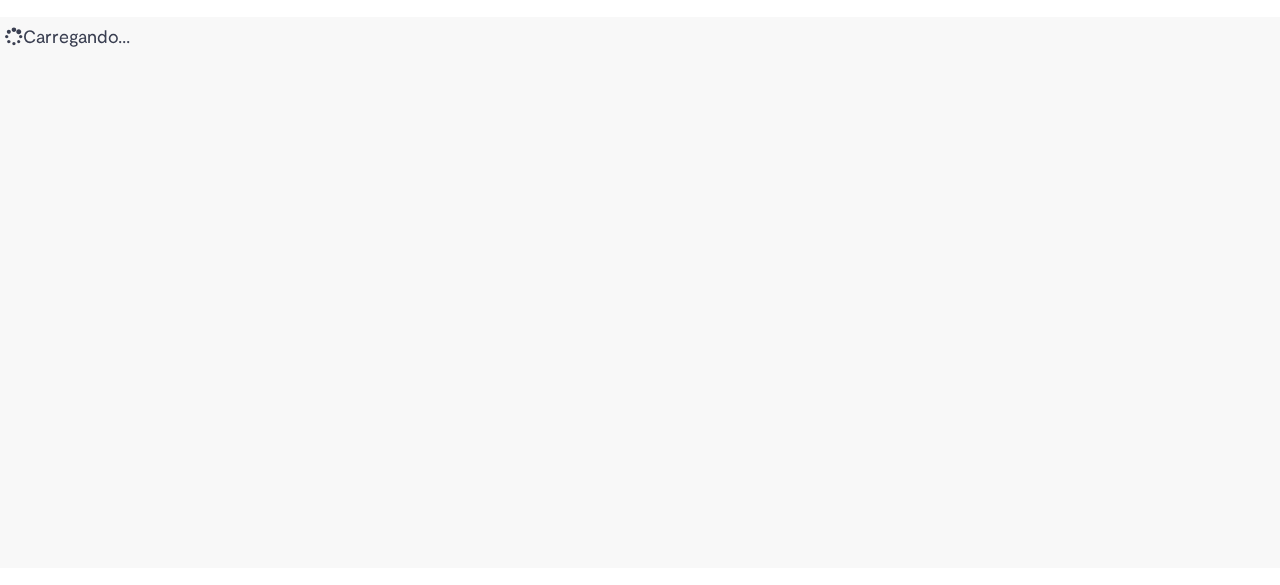 scroll, scrollTop: 0, scrollLeft: 0, axis: both 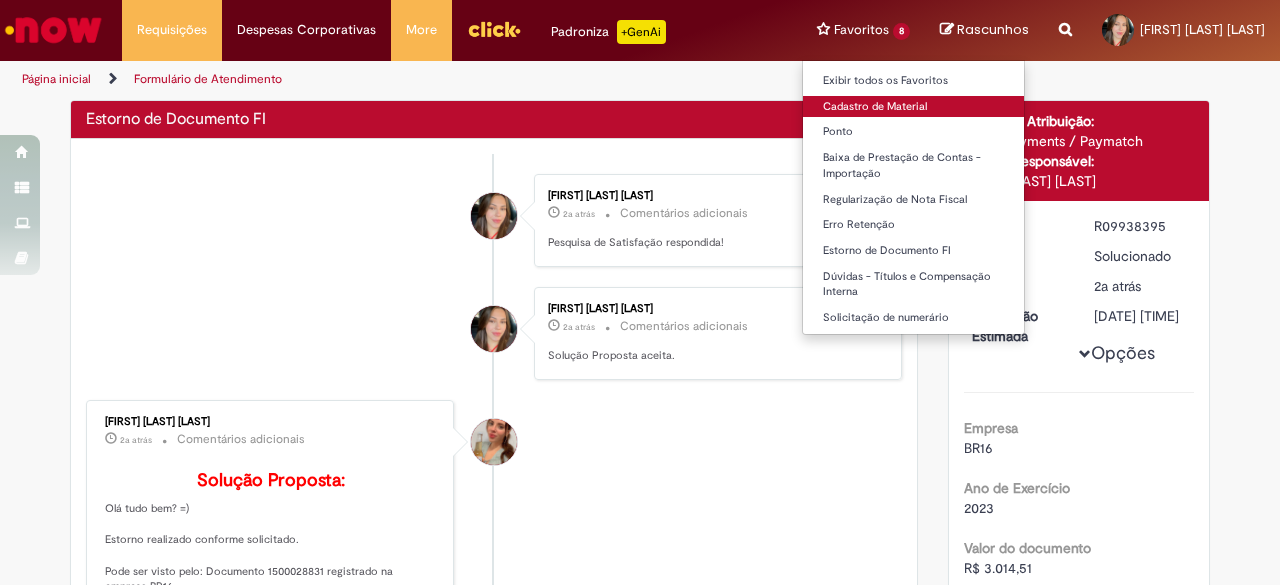 click on "Cadastro de Material" at bounding box center [913, 107] 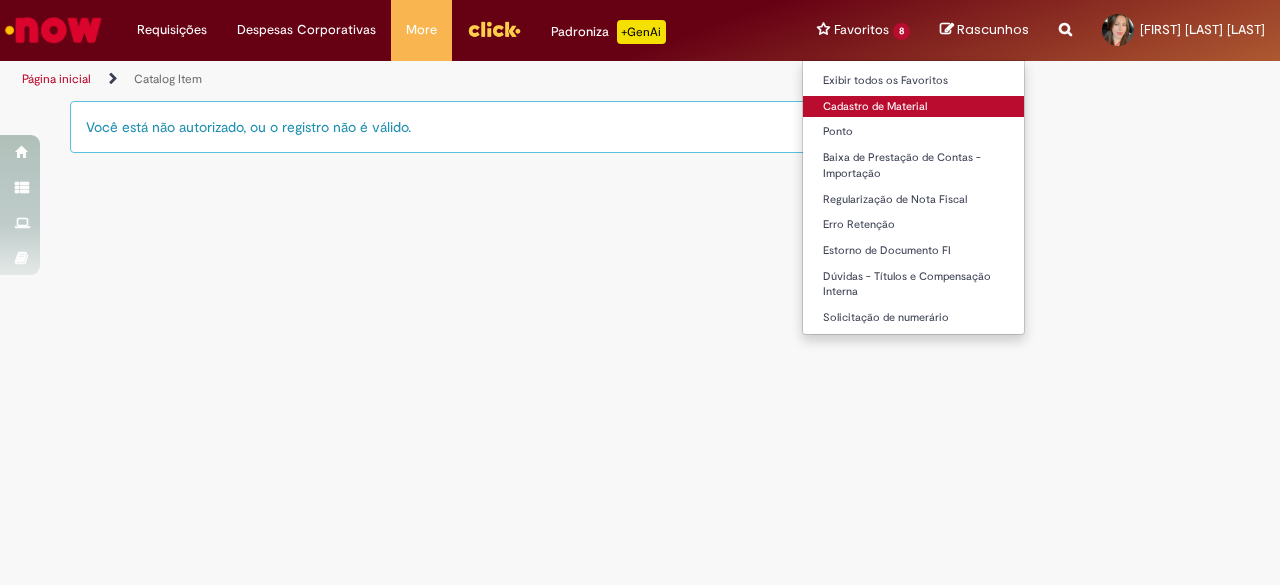 click on "Cadastro de Material" at bounding box center (913, 107) 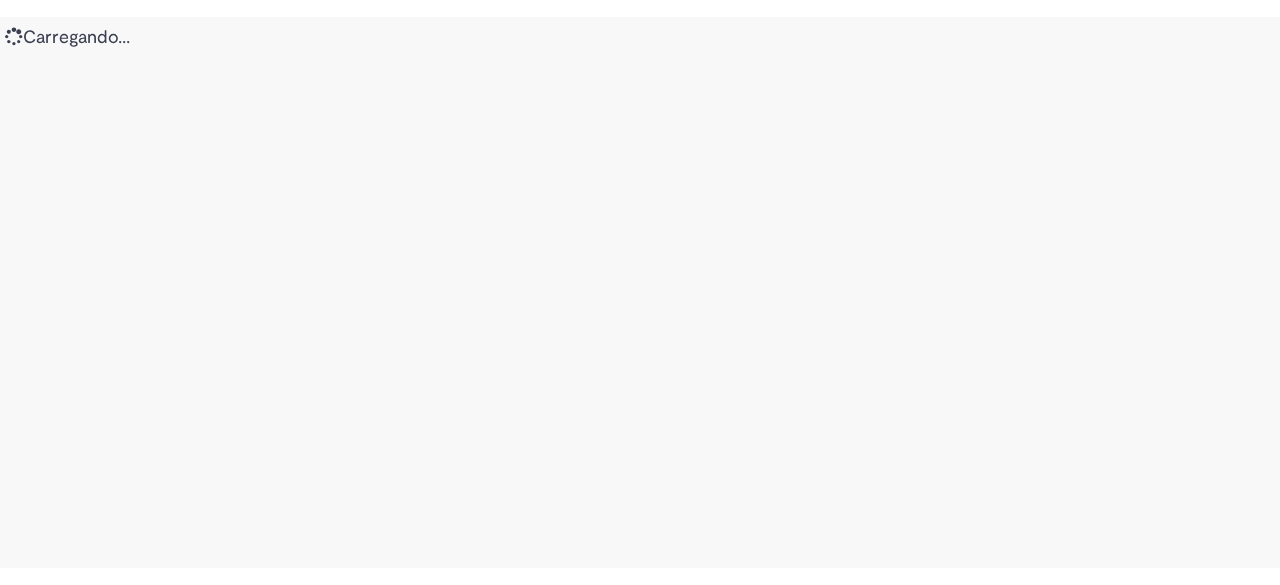 scroll, scrollTop: 0, scrollLeft: 0, axis: both 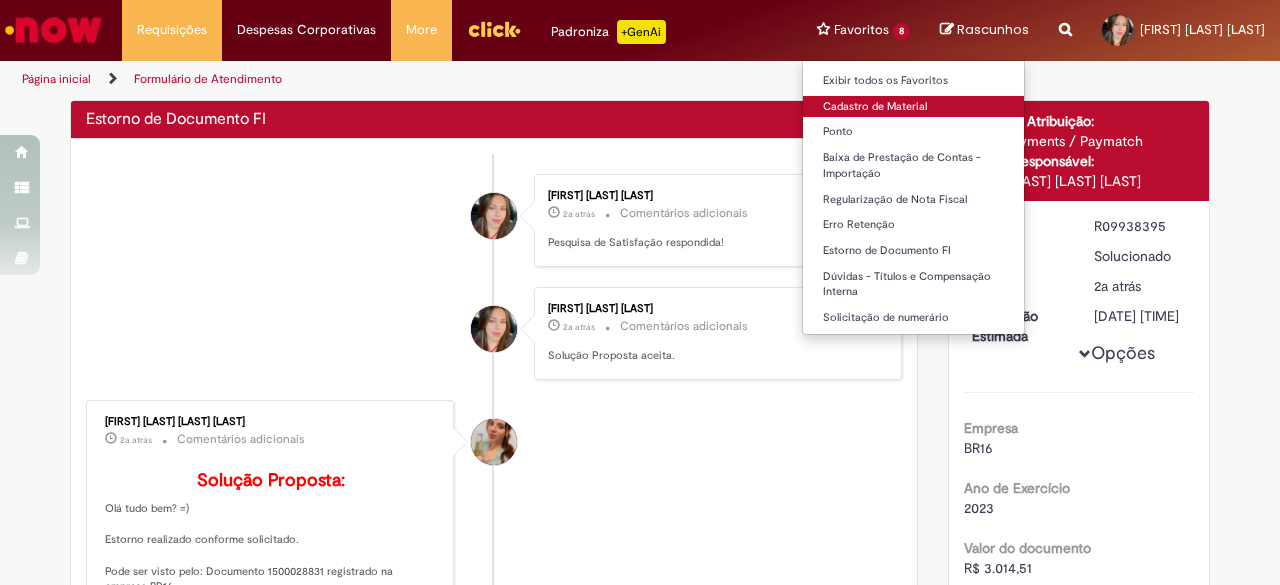 click on "Cadastro de Material" at bounding box center [913, 107] 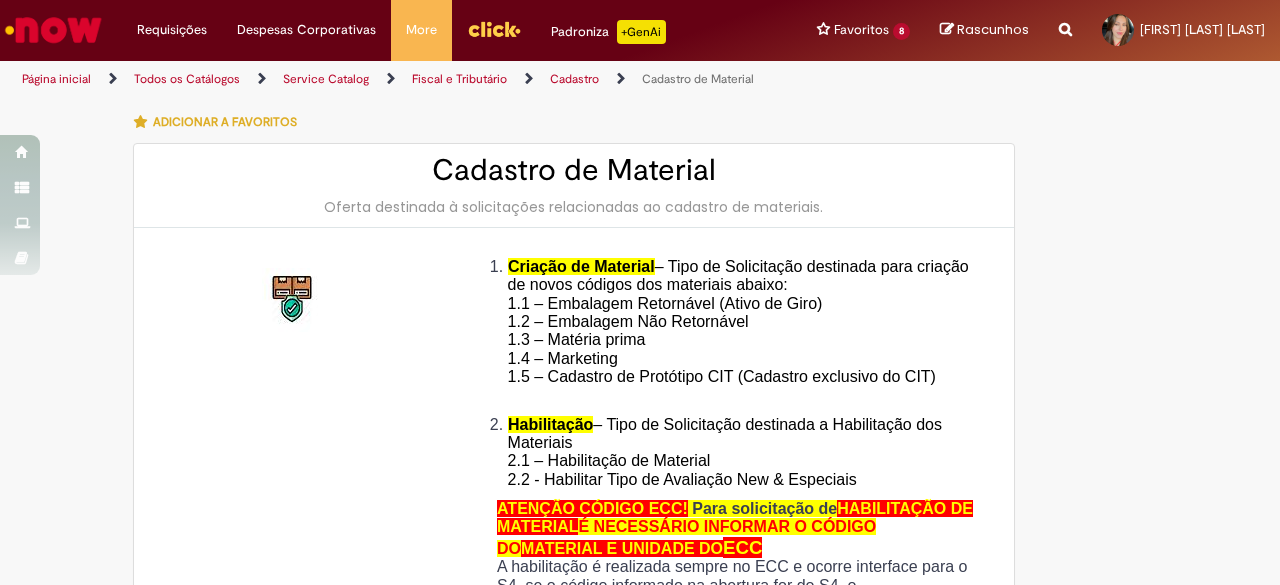 type on "********" 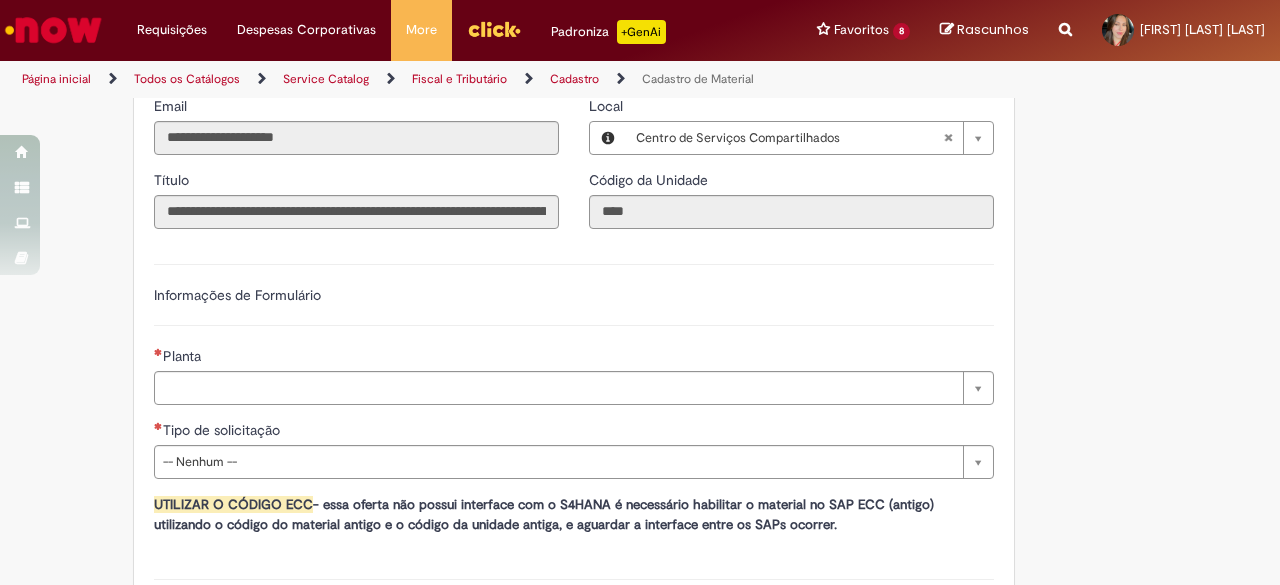scroll, scrollTop: 1052, scrollLeft: 0, axis: vertical 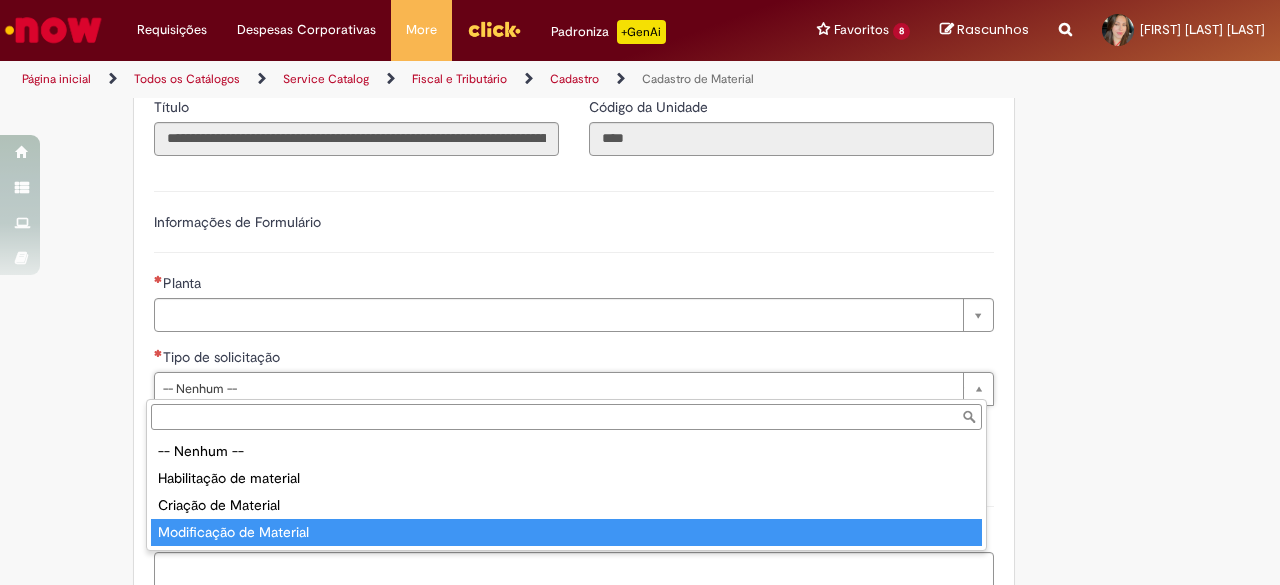 type on "**********" 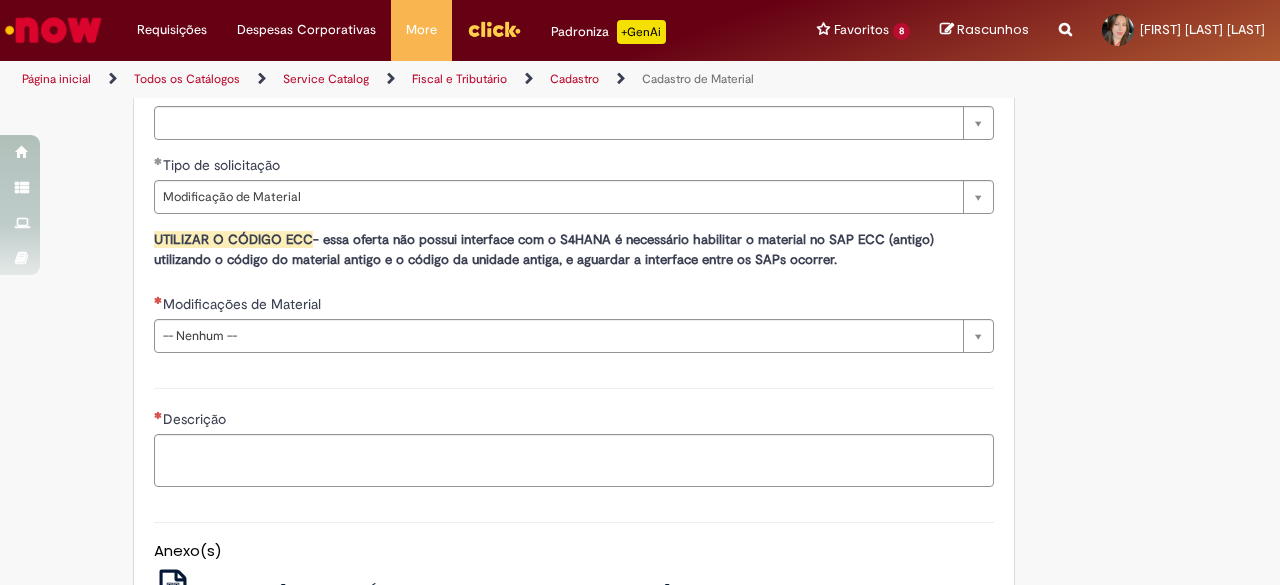 scroll, scrollTop: 1250, scrollLeft: 0, axis: vertical 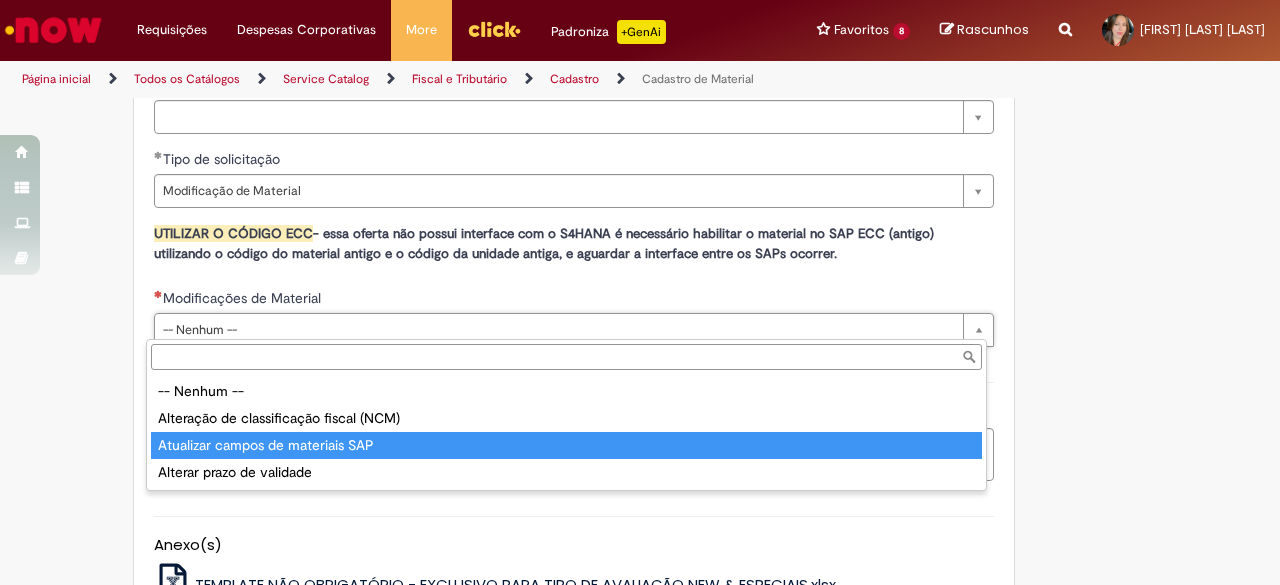 type on "**********" 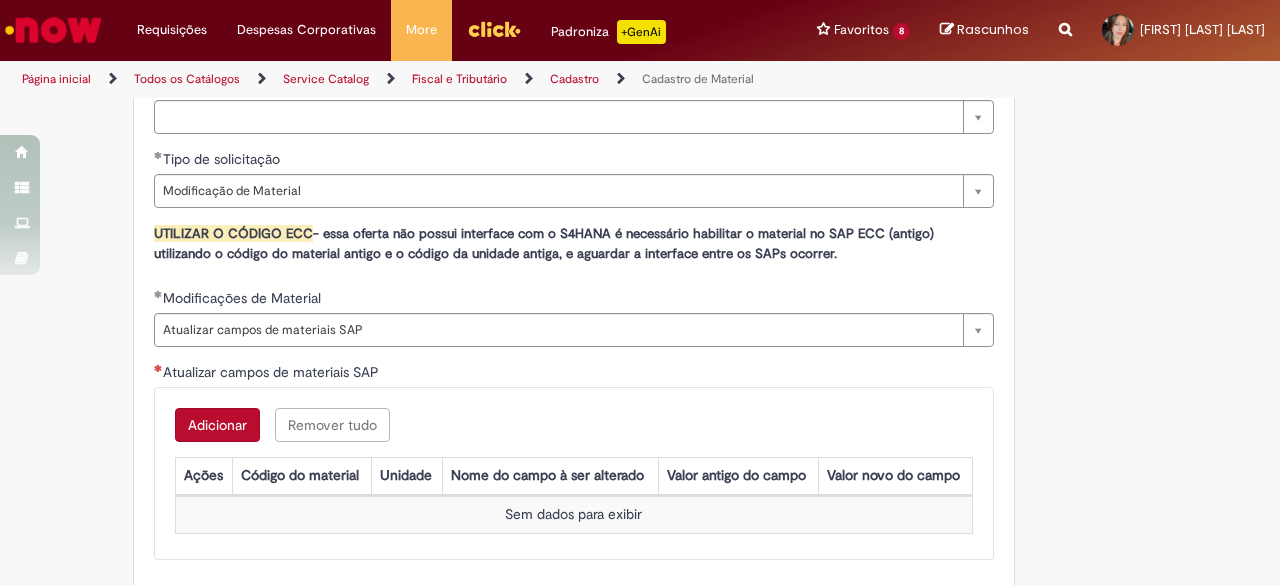 click on "Adicionar" at bounding box center [217, 425] 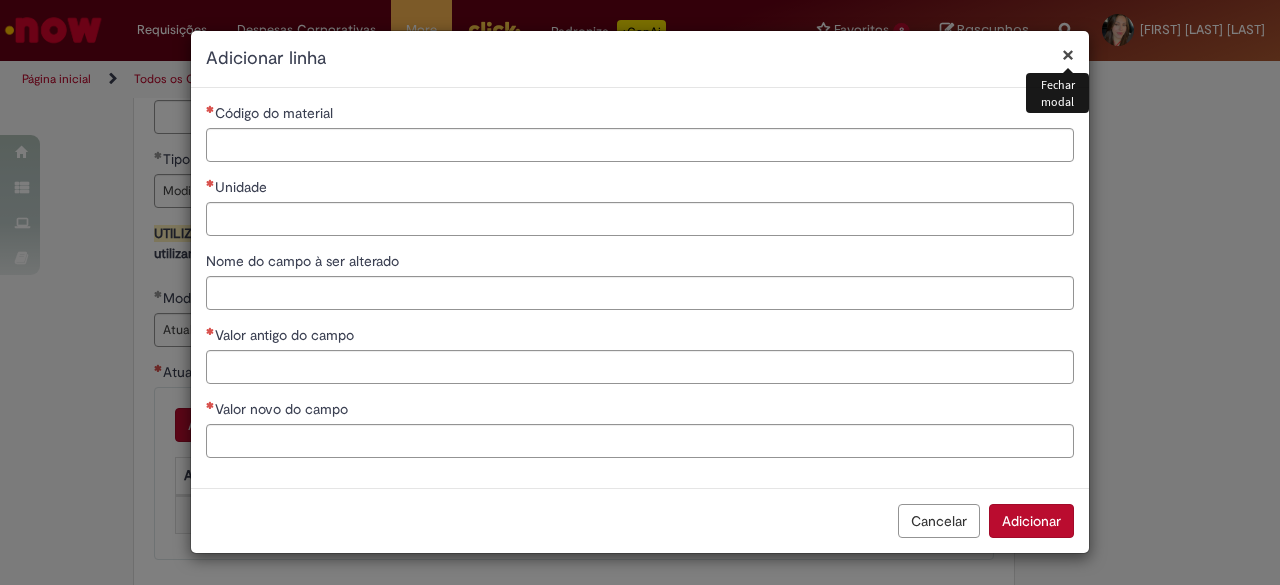 type 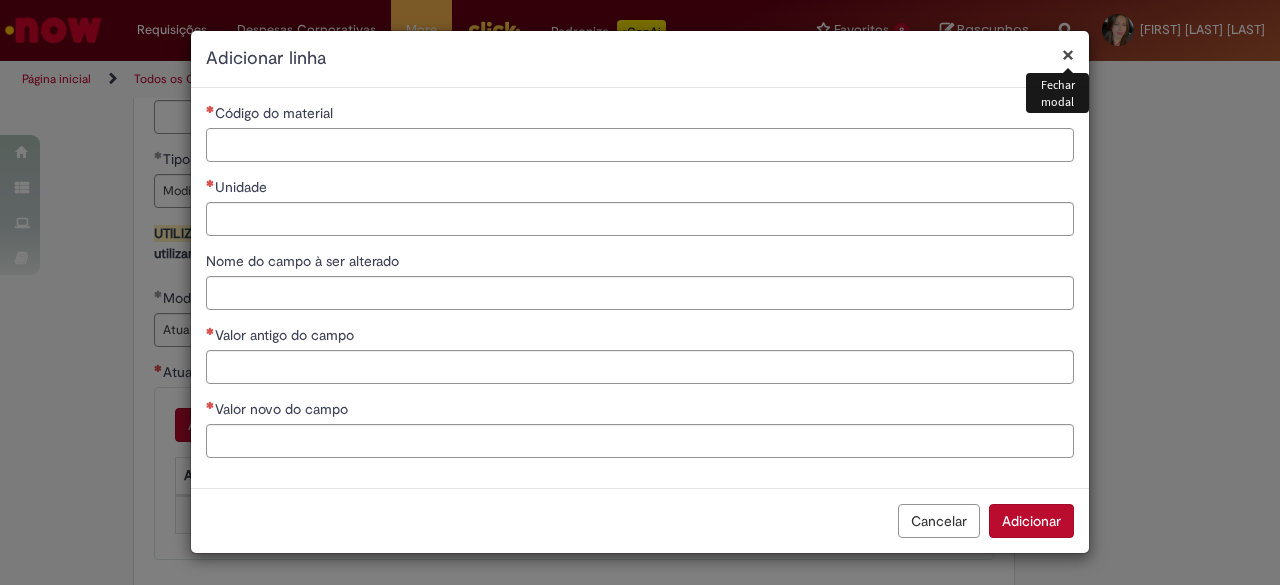 click on "Código do material" at bounding box center [640, 145] 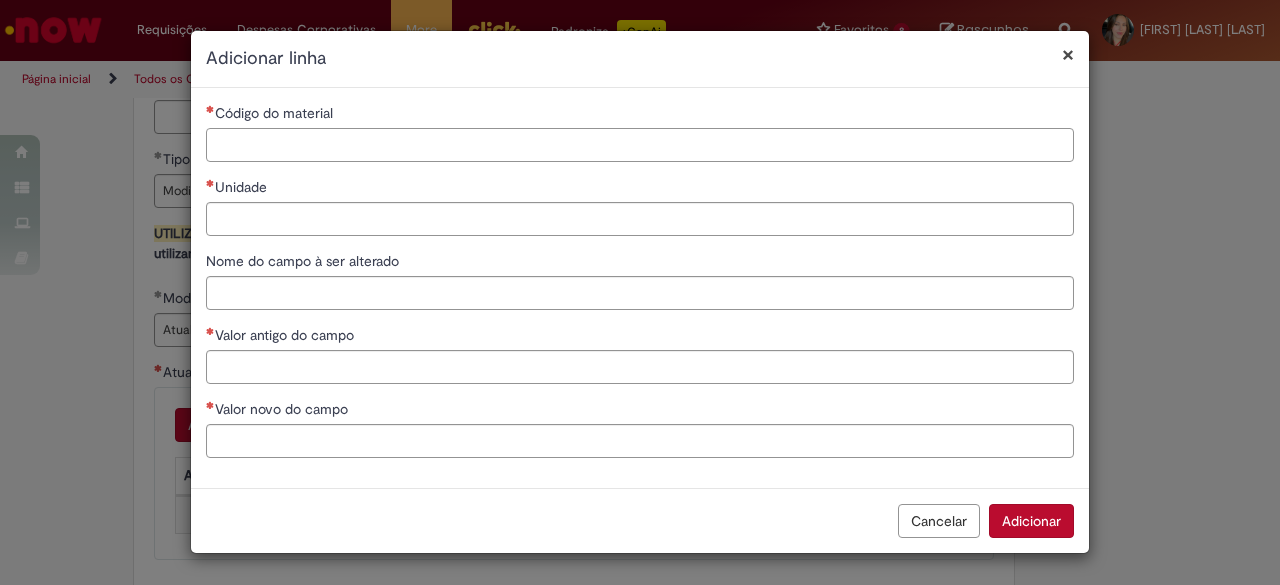 paste on "********" 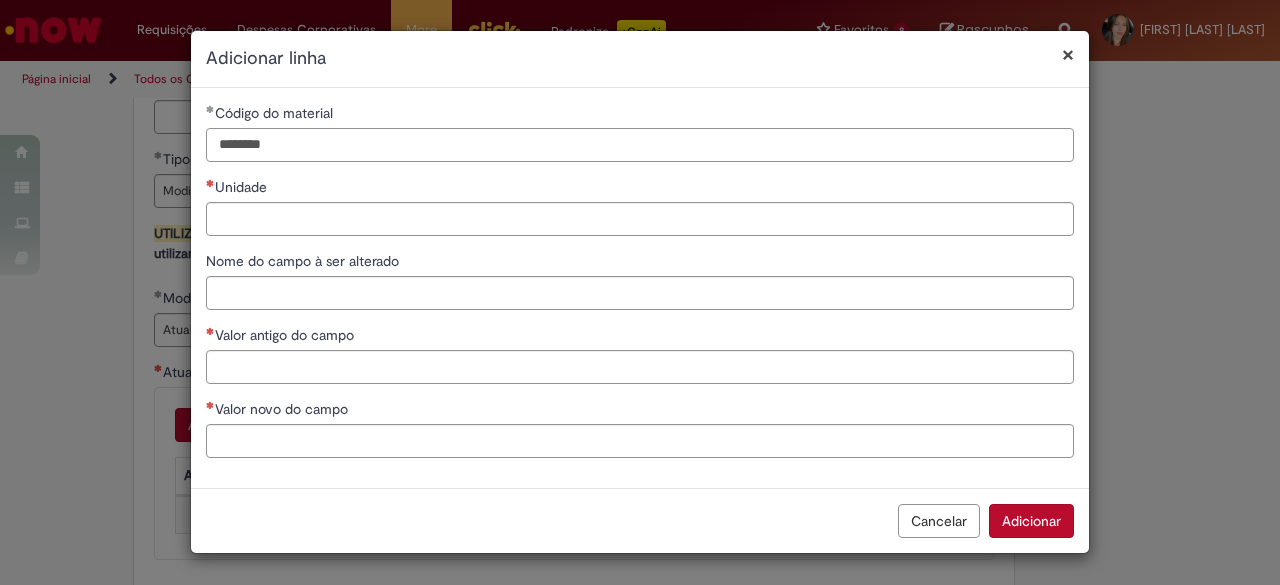 type on "********" 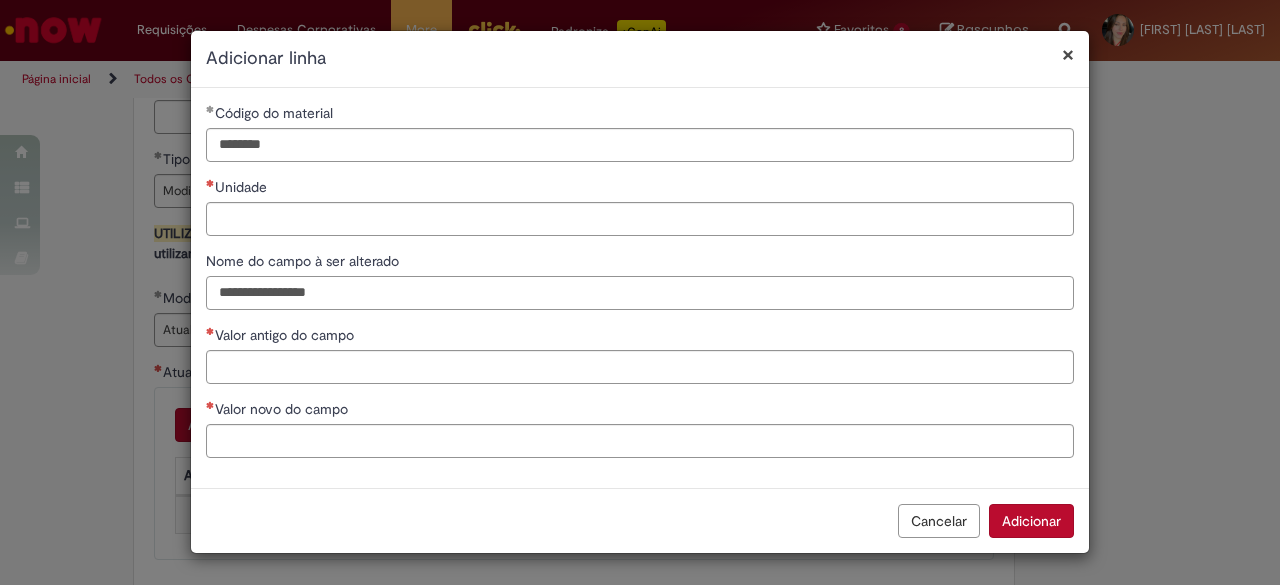 type on "**********" 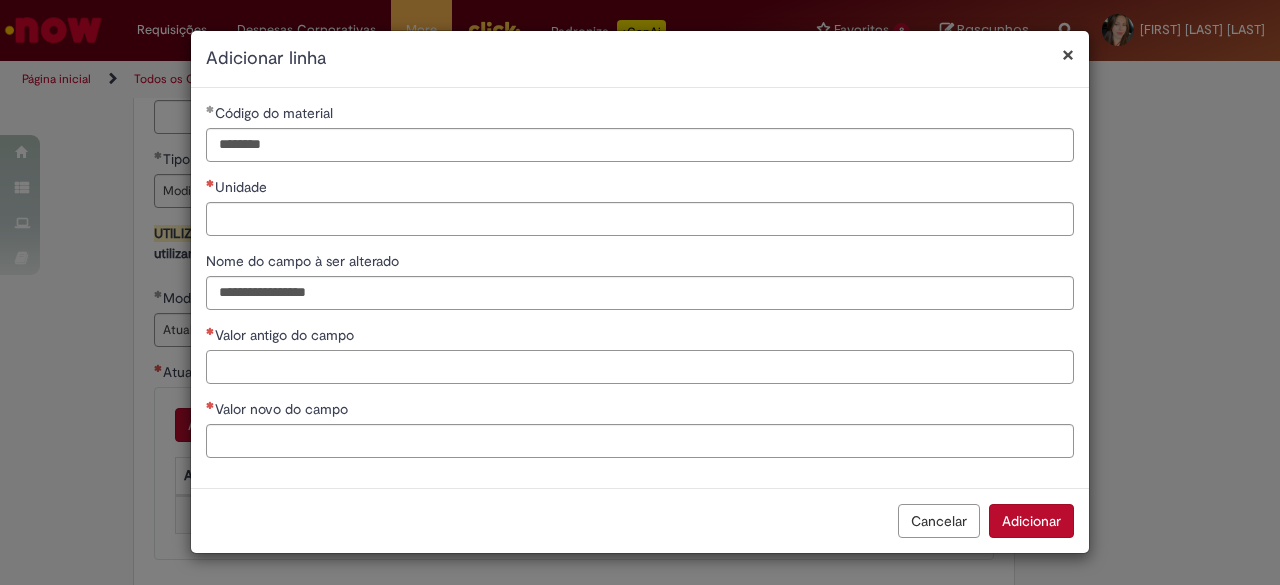 click on "Valor antigo do campo" at bounding box center [640, 367] 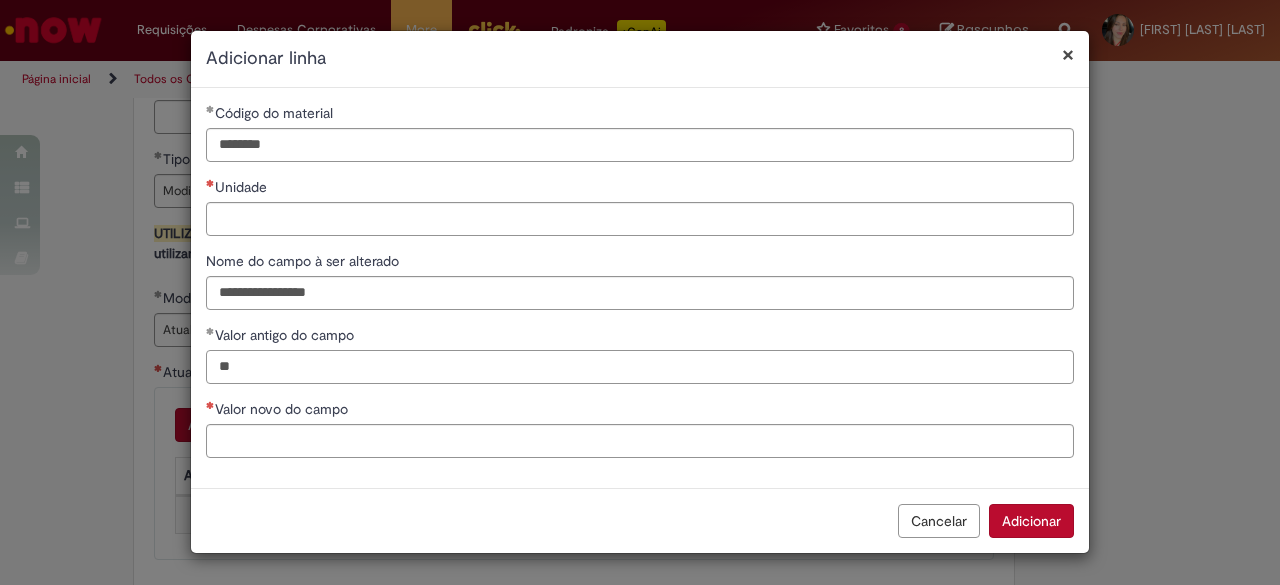 type on "**" 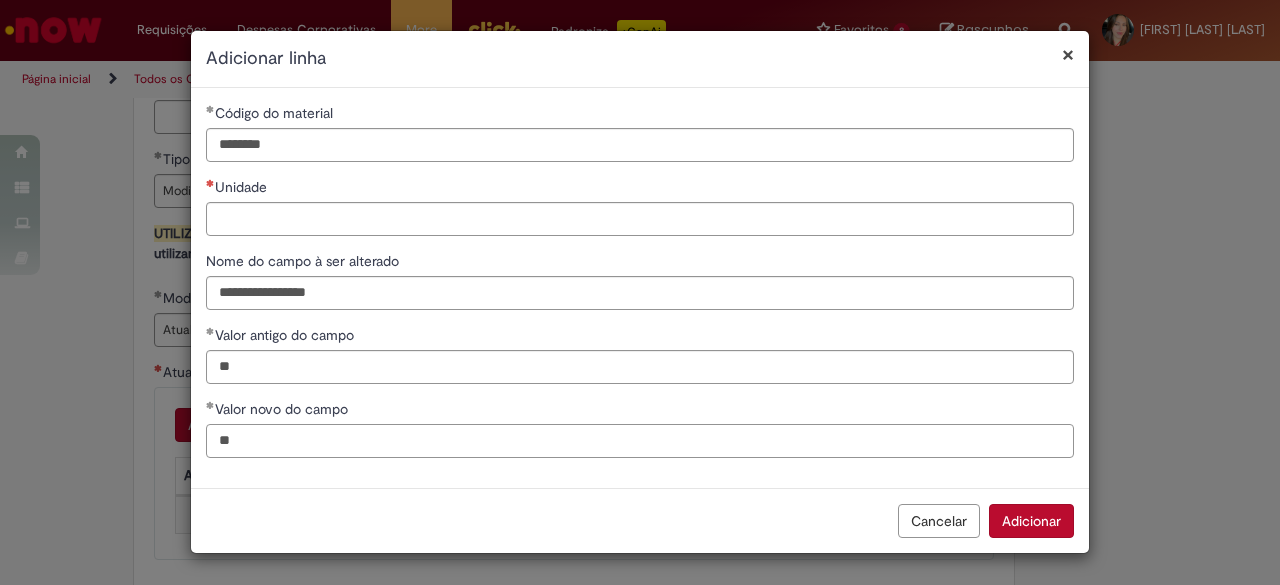 type on "**" 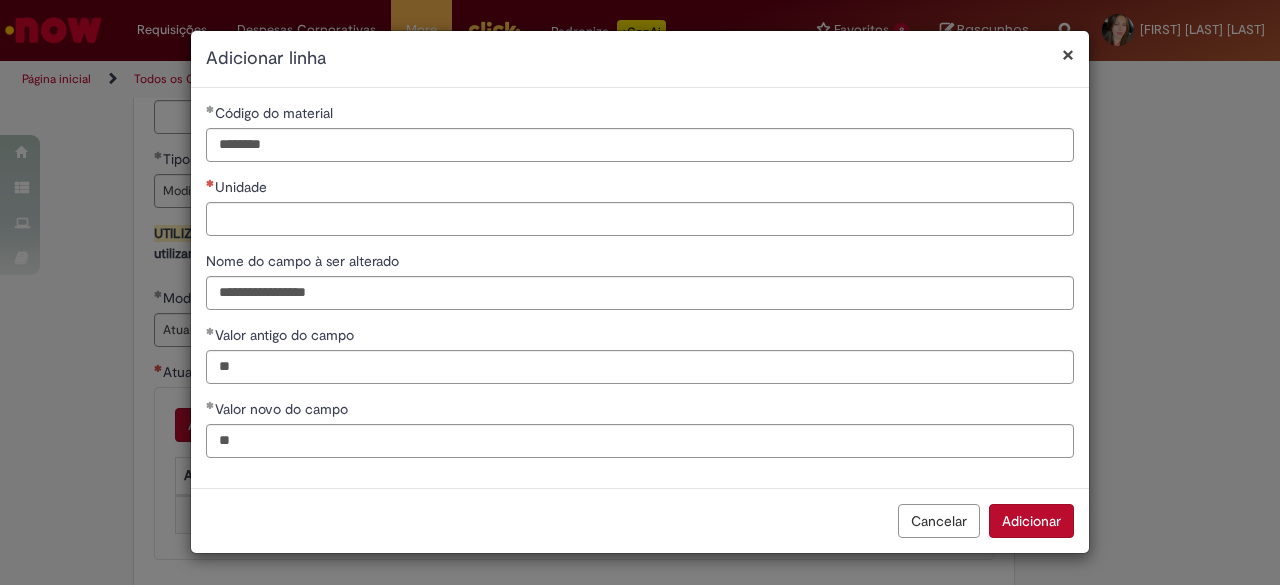 click on "**********" at bounding box center (640, 288) 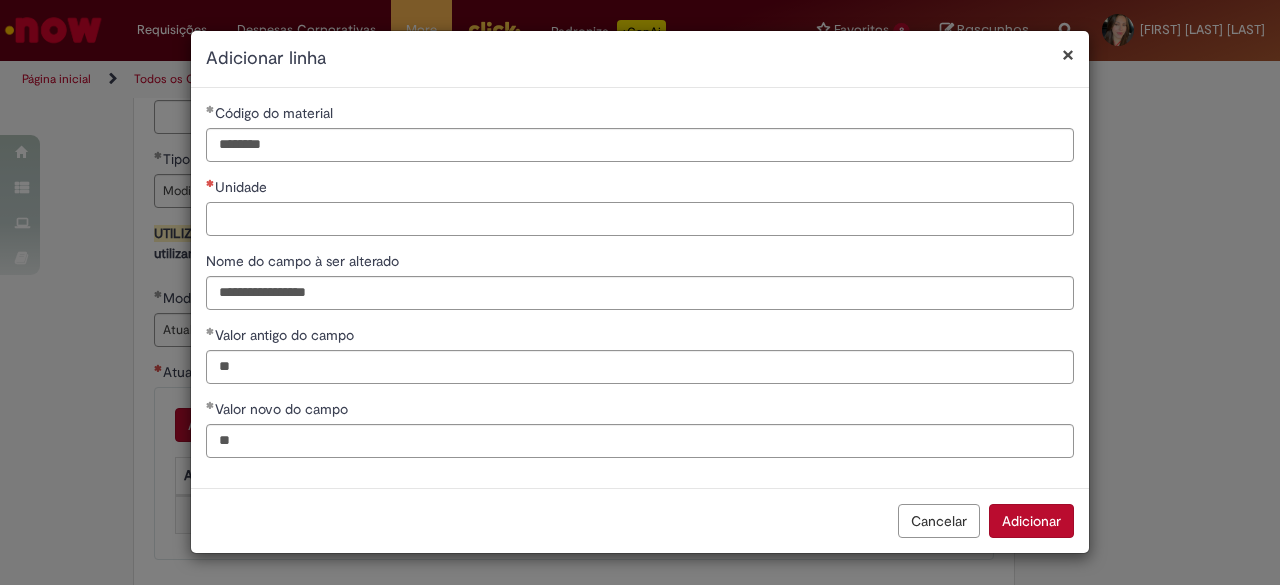 click on "Unidade" at bounding box center [640, 219] 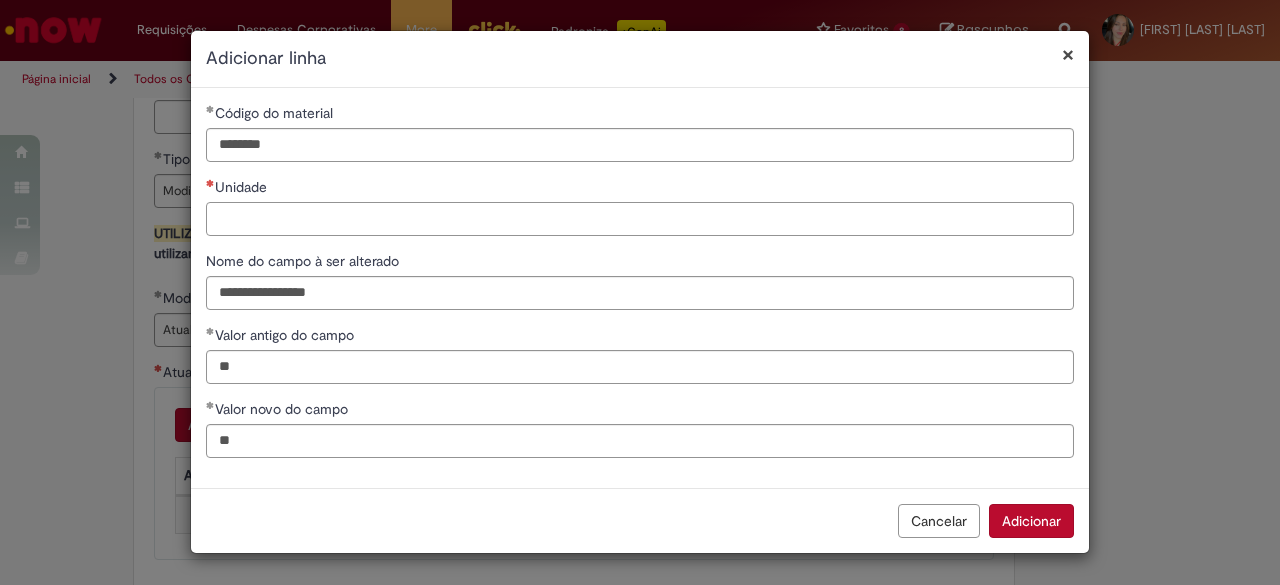 paste on "****" 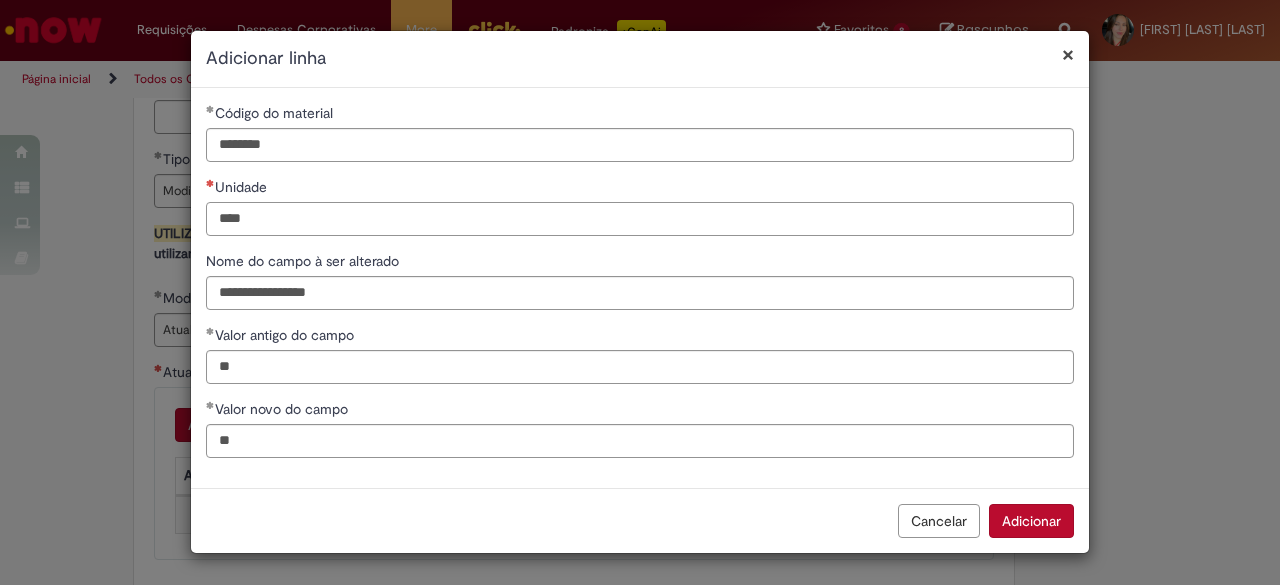 click on "****" at bounding box center [640, 219] 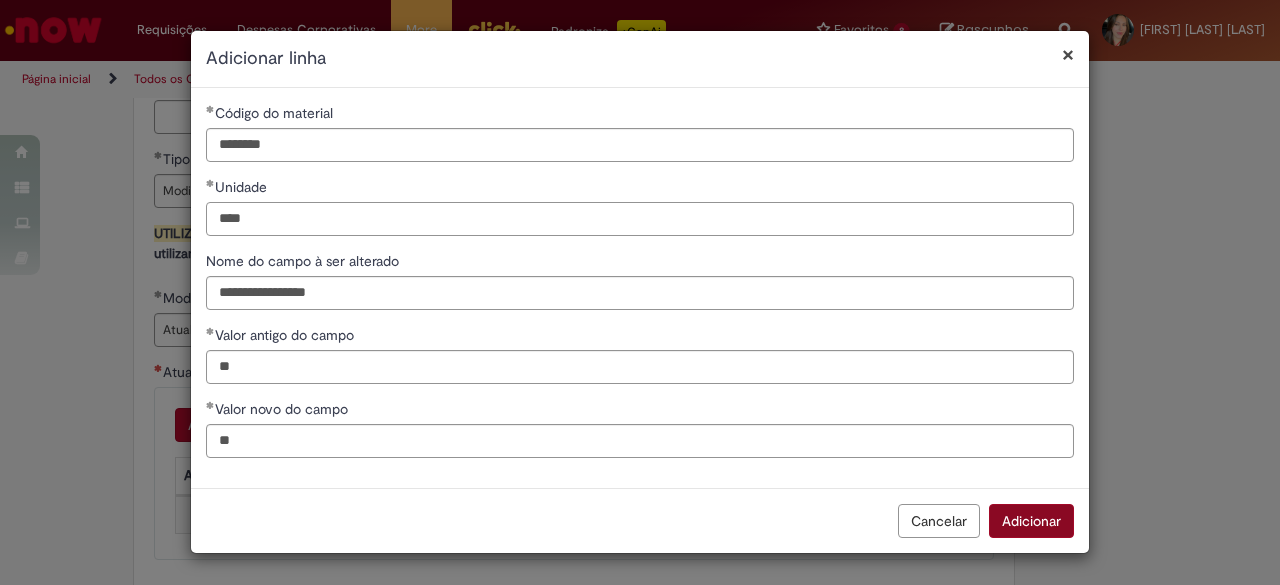 type on "****" 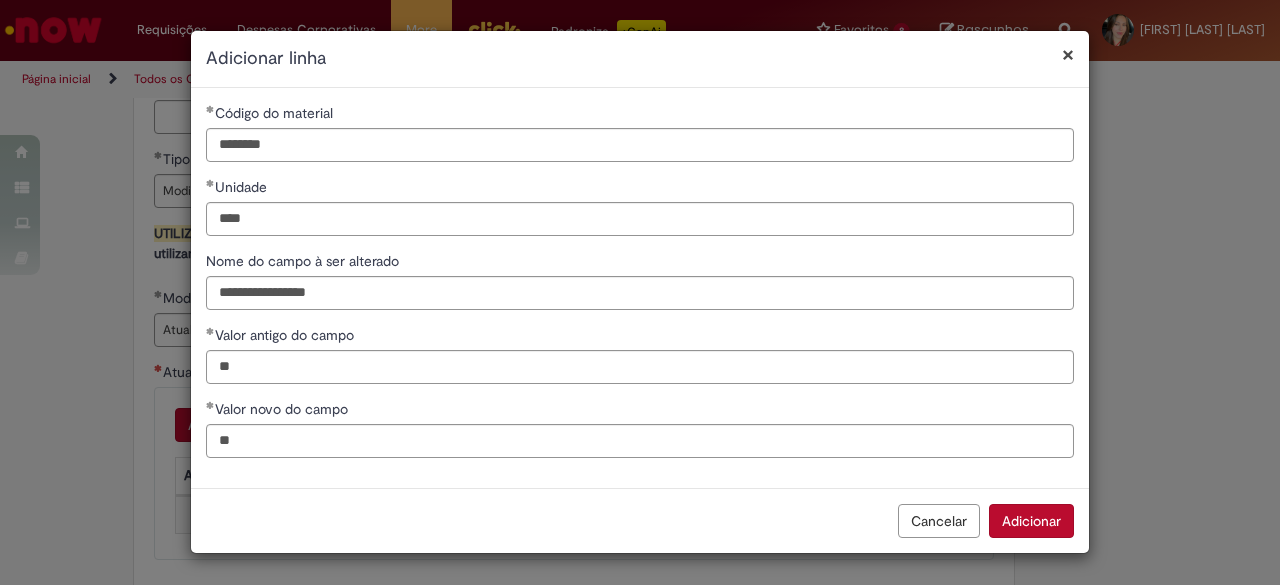 click on "Adicionar" at bounding box center (1031, 521) 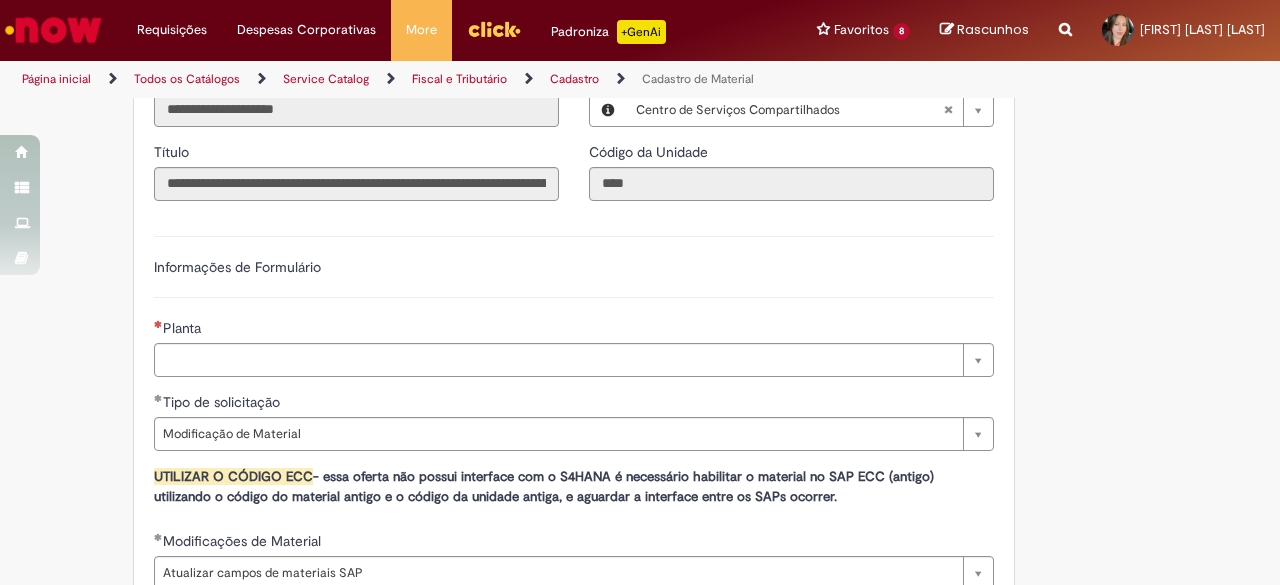 scroll, scrollTop: 1001, scrollLeft: 0, axis: vertical 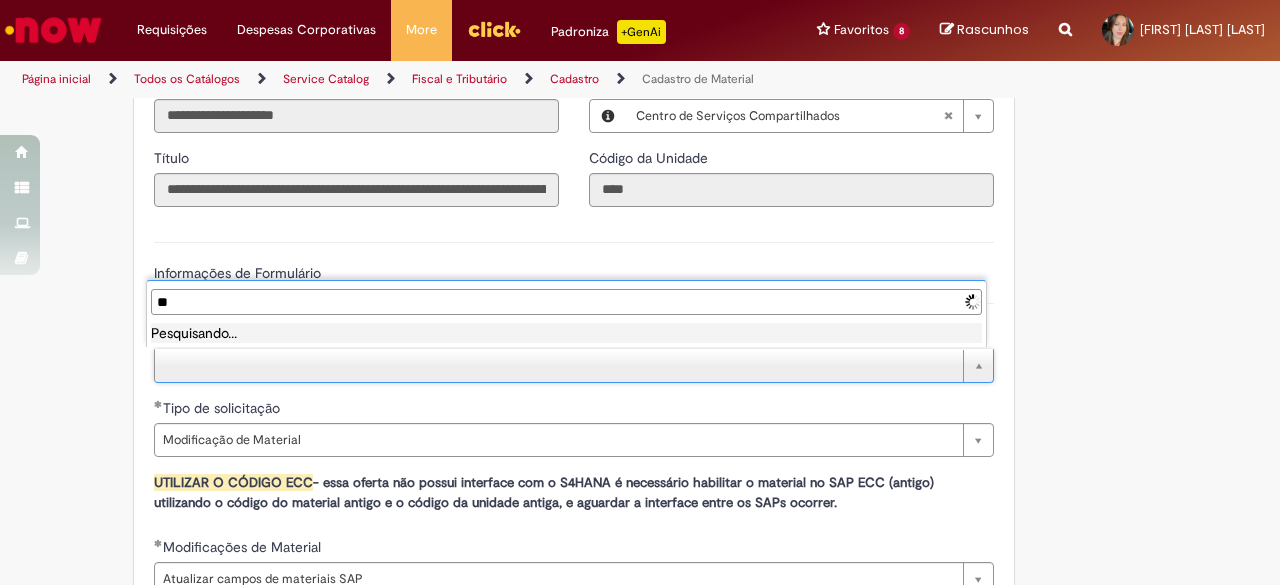 type on "*" 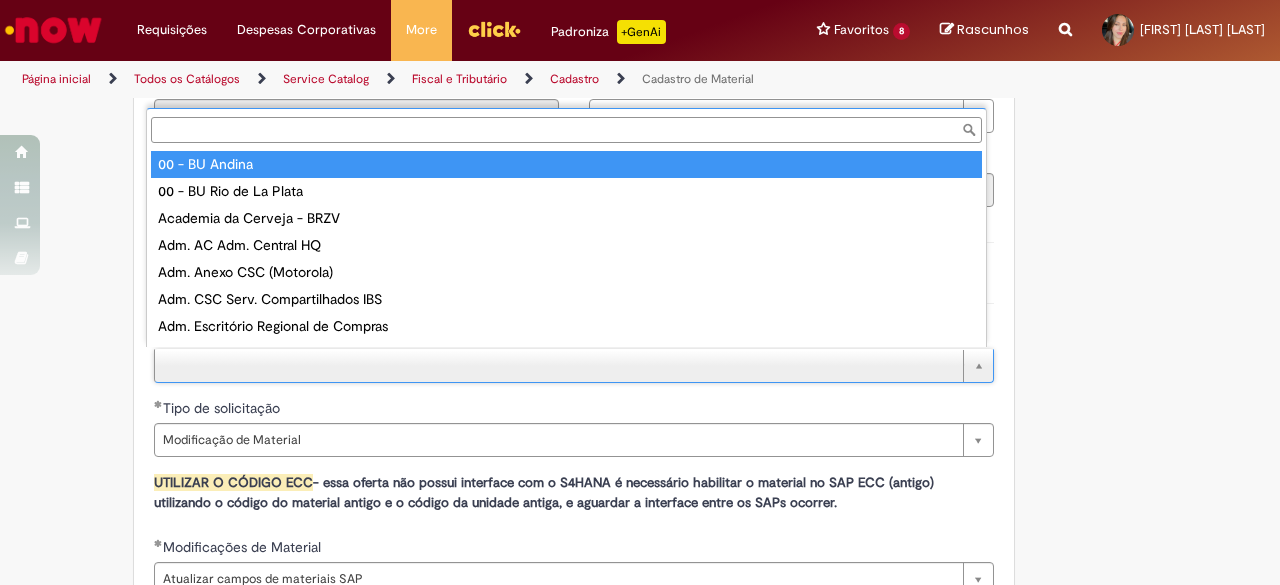 type on "*" 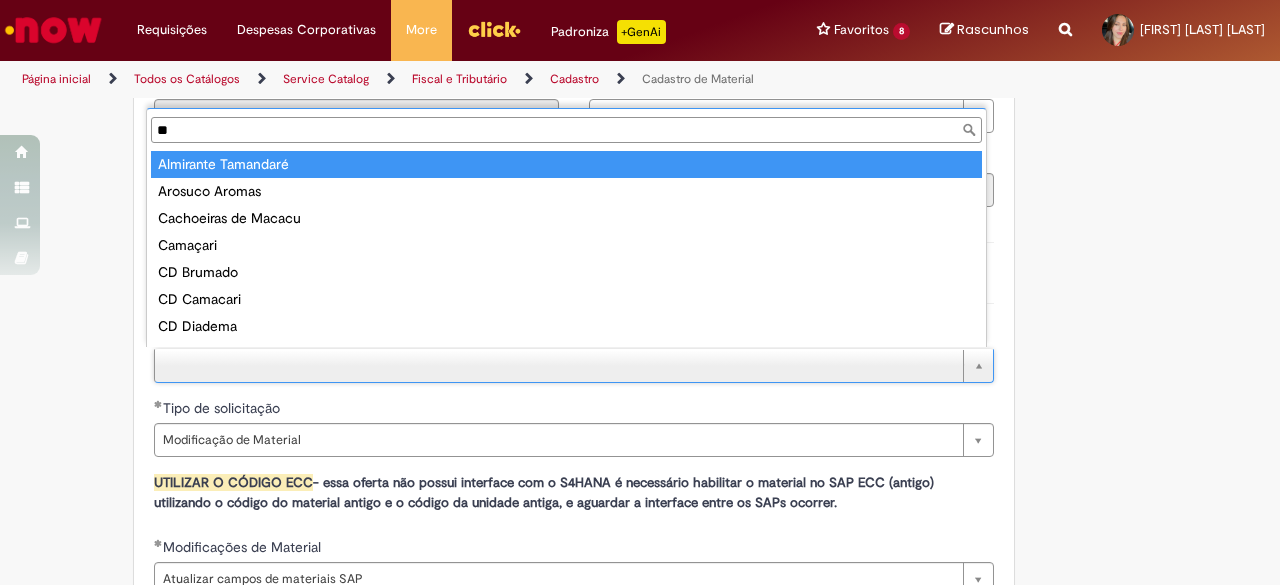 type on "*" 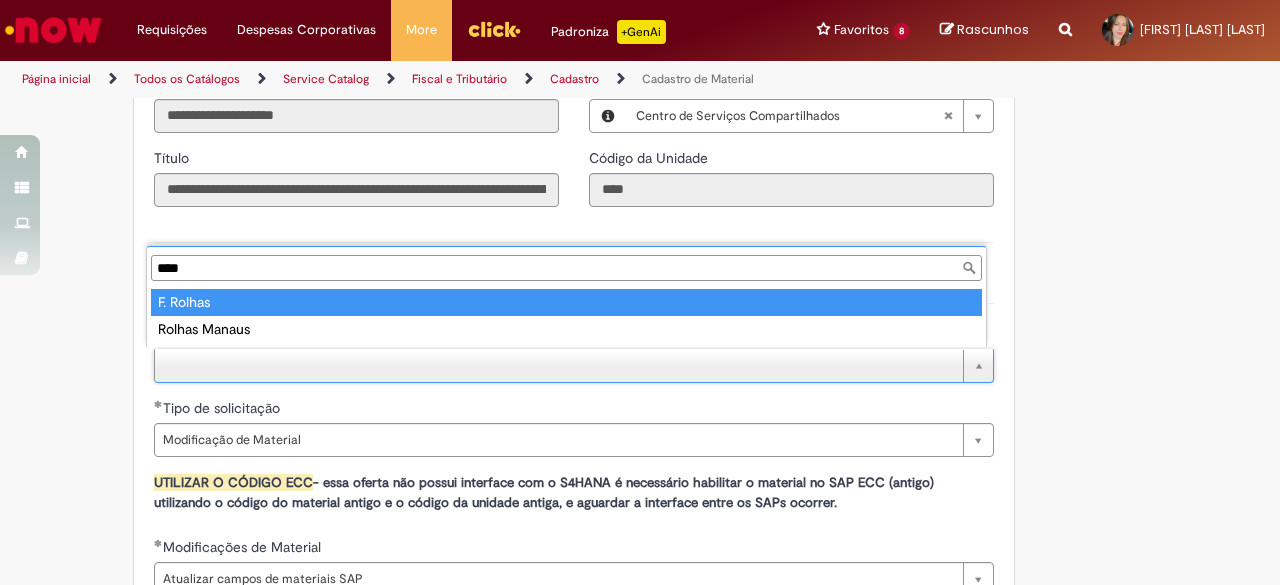 type on "****" 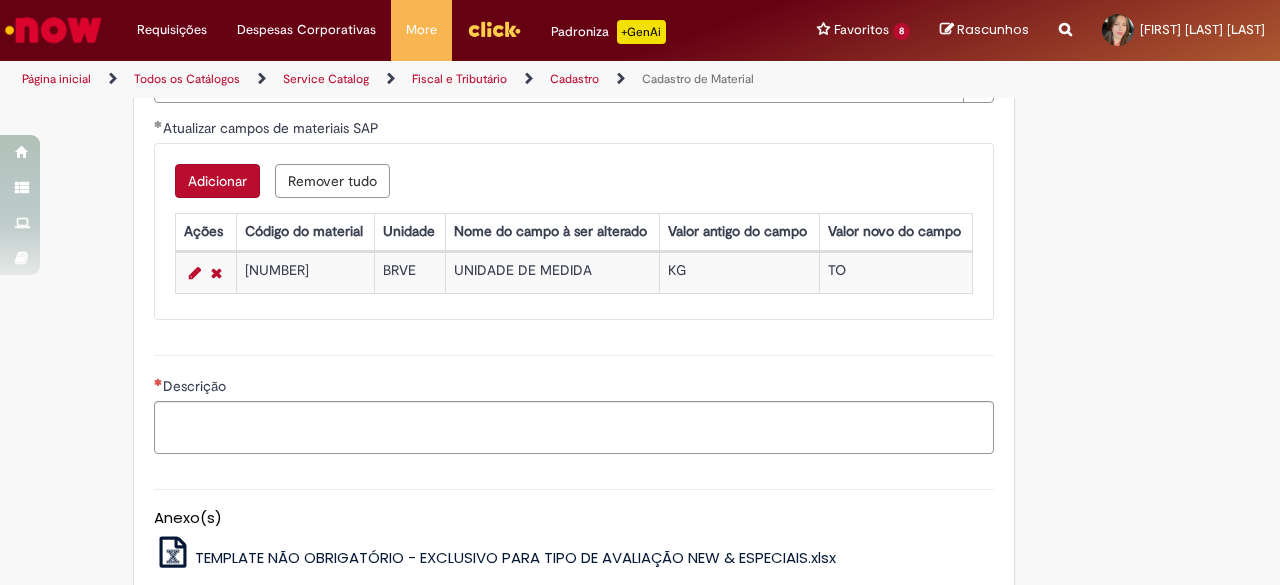 scroll, scrollTop: 1584, scrollLeft: 0, axis: vertical 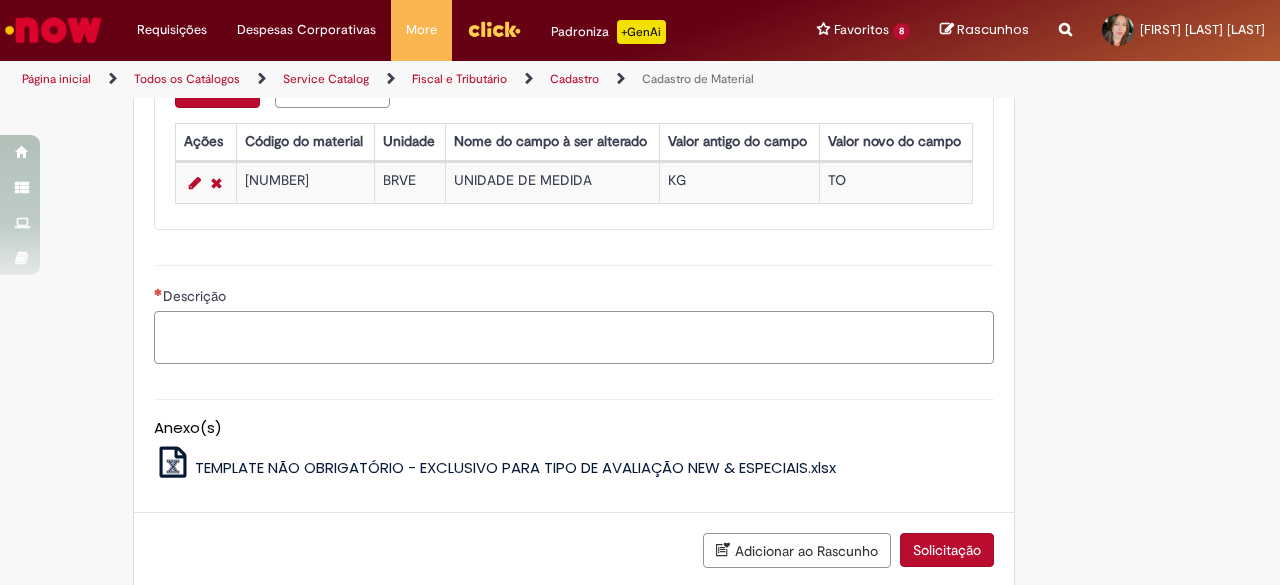 click on "Descrição" at bounding box center (574, 337) 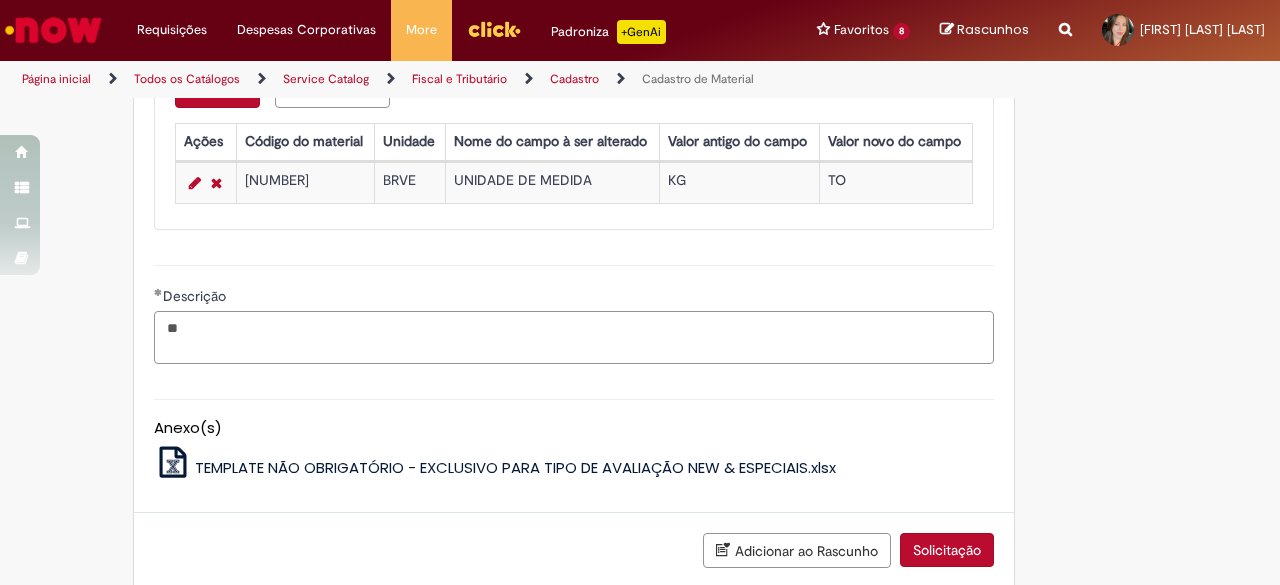 type on "*" 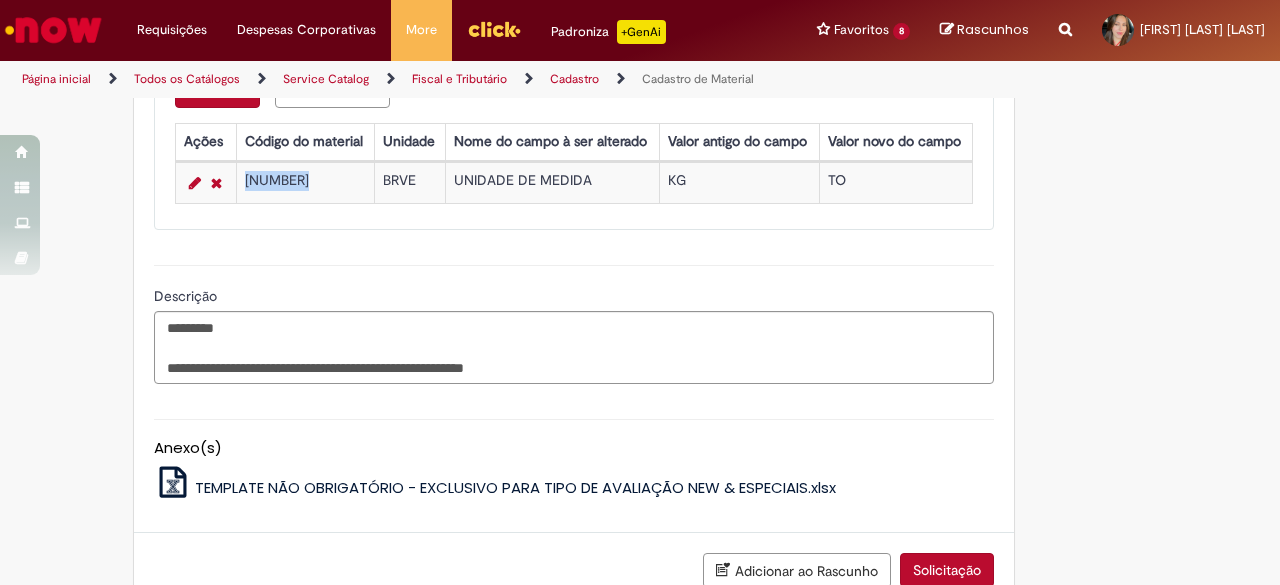 drag, startPoint x: 304, startPoint y: 175, endPoint x: 239, endPoint y: 179, distance: 65.12296 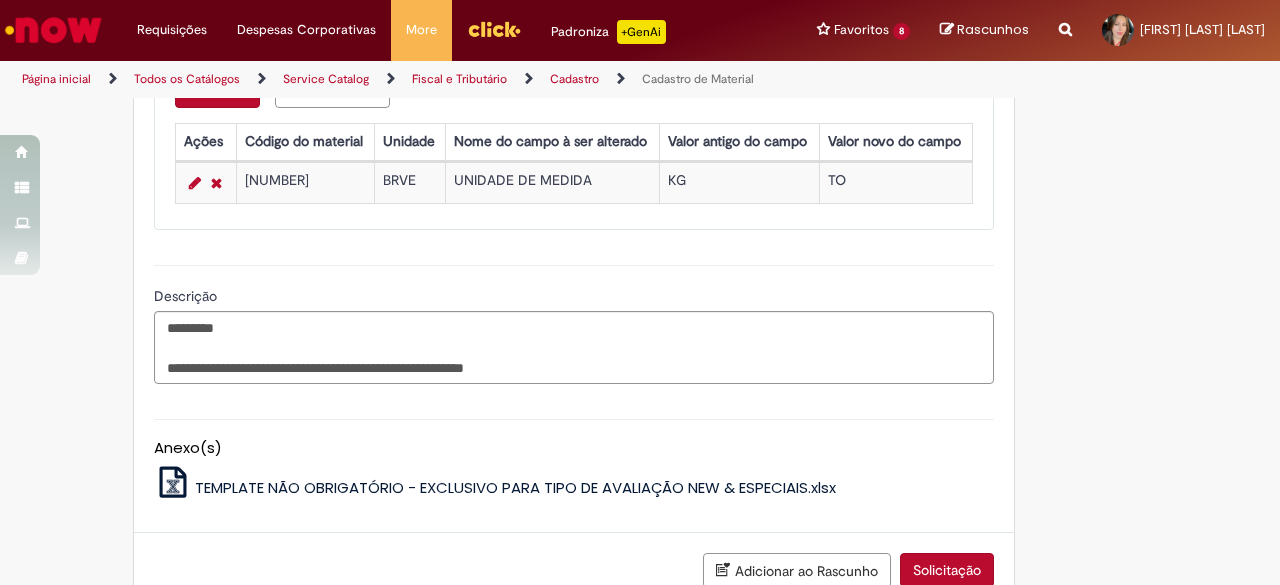 click on "**********" at bounding box center (574, 322) 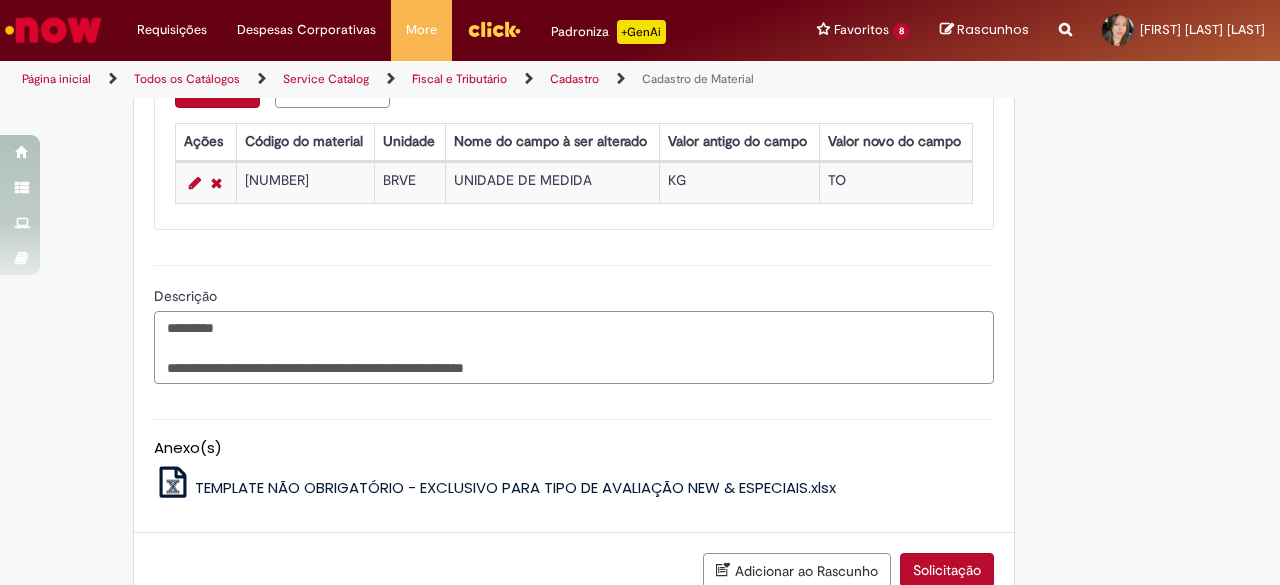 click on "**********" at bounding box center [574, 347] 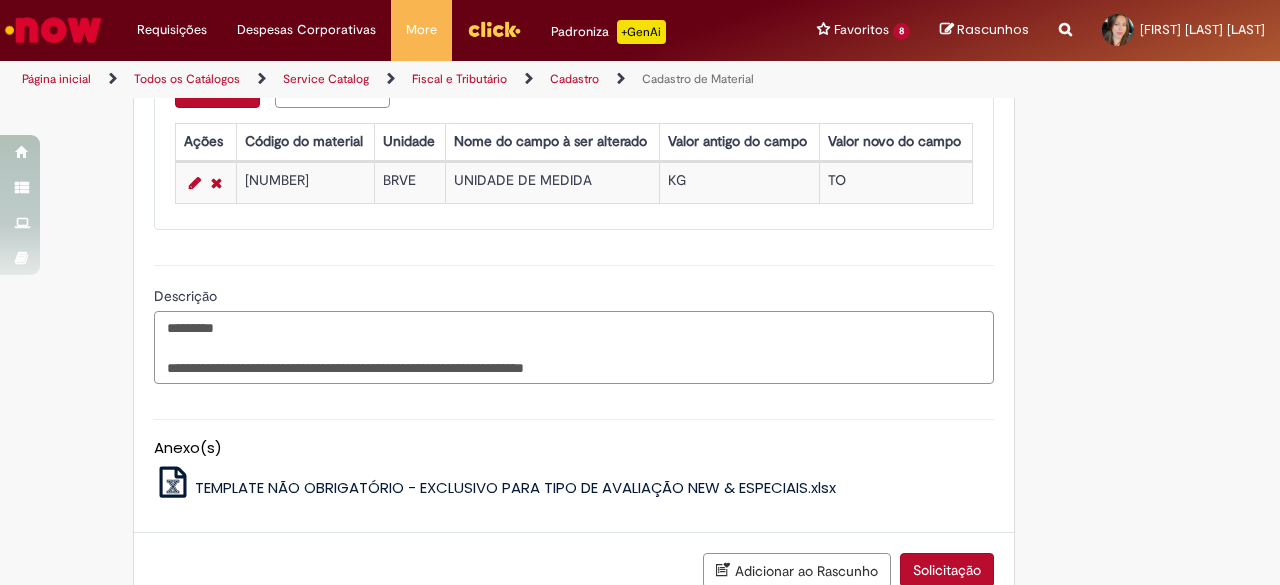 paste on "*********" 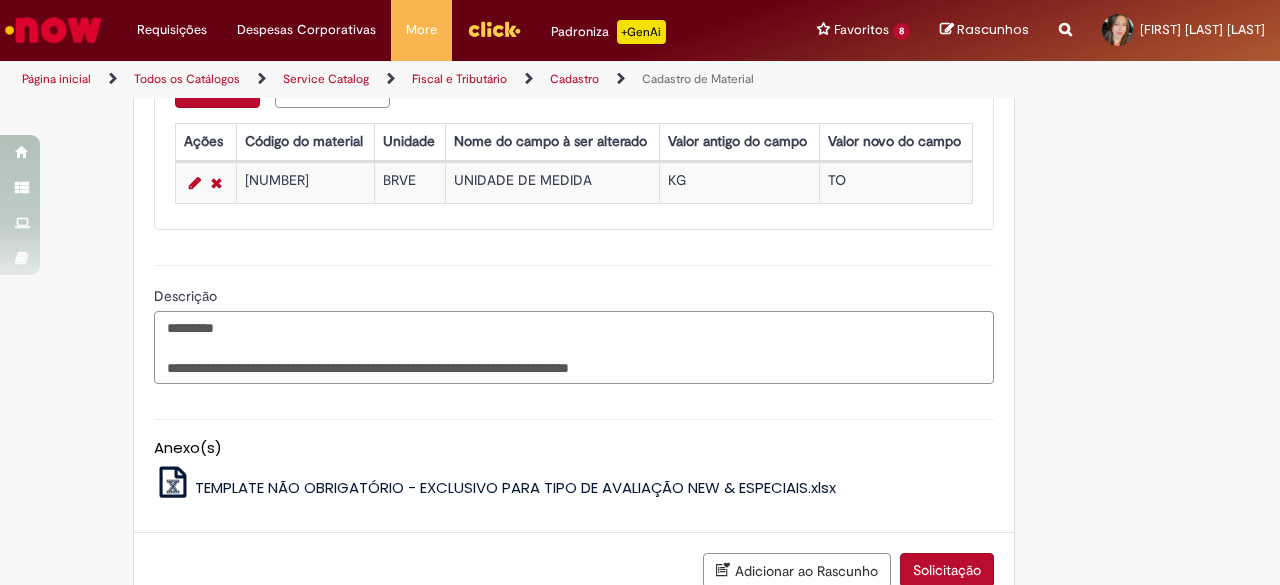 type on "**********" 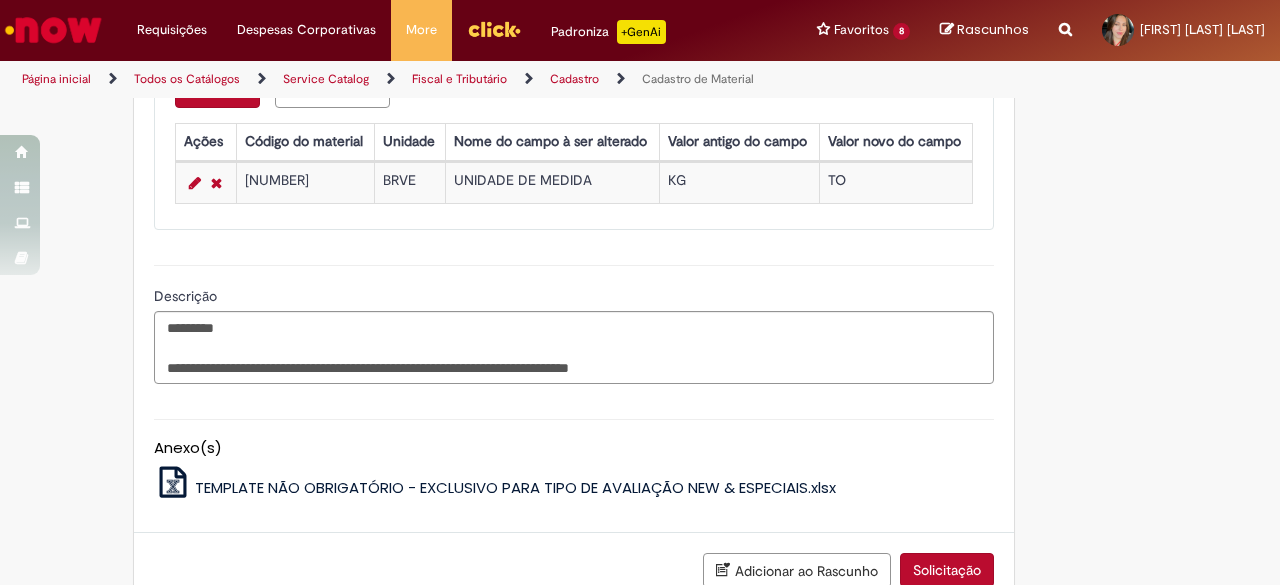 scroll, scrollTop: 1708, scrollLeft: 0, axis: vertical 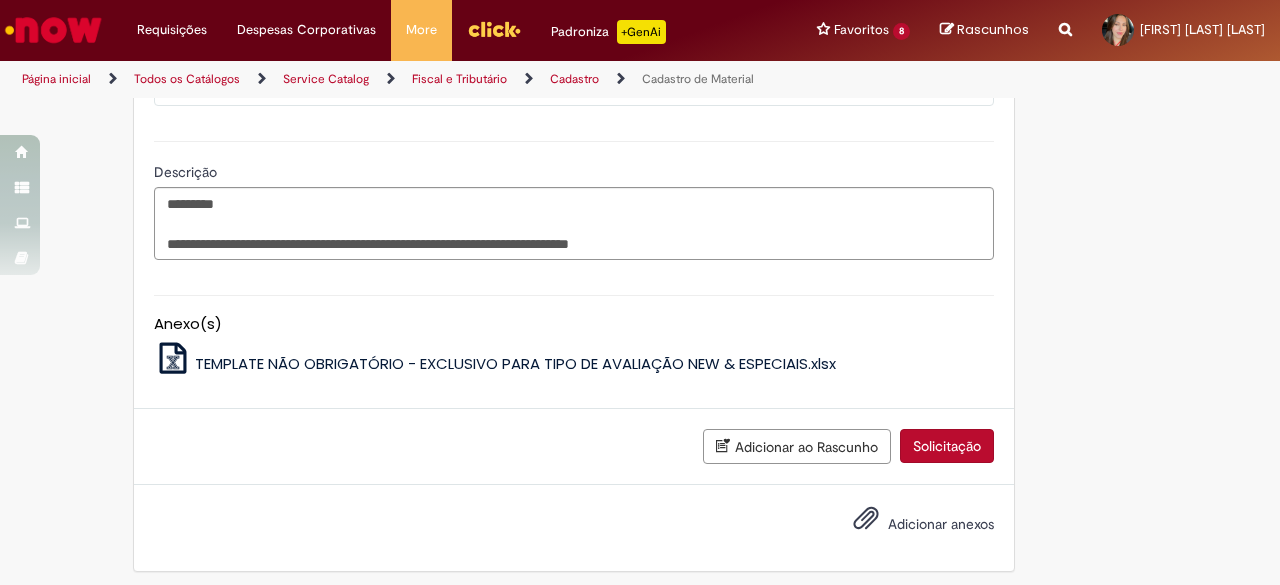 click on "Solicitação" at bounding box center (947, 446) 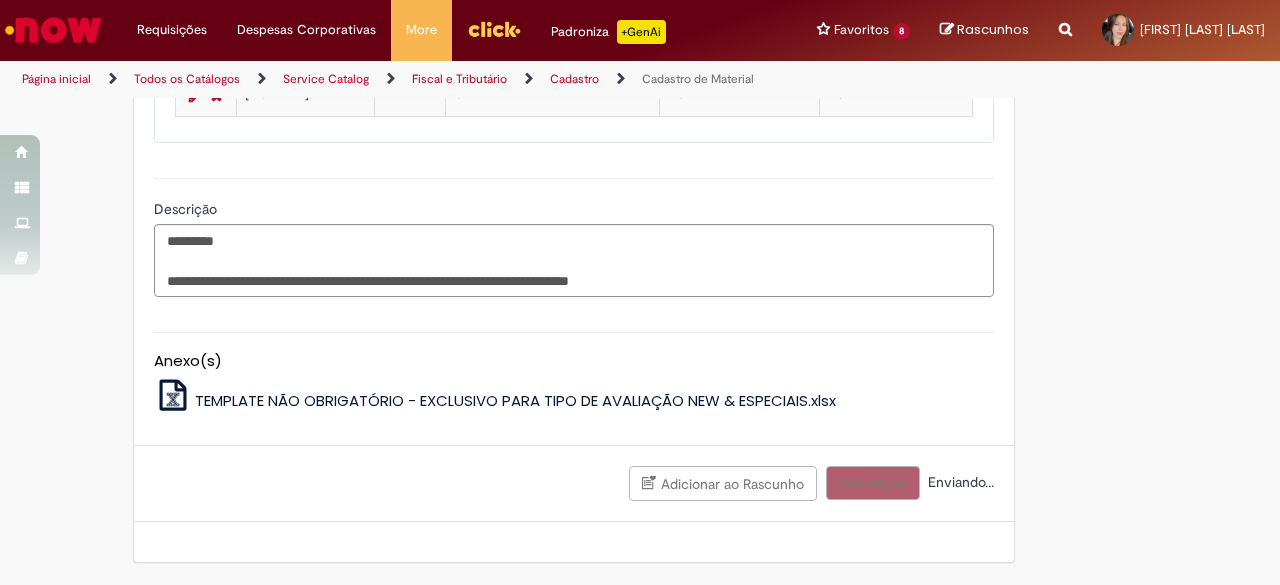 scroll, scrollTop: 1663, scrollLeft: 0, axis: vertical 